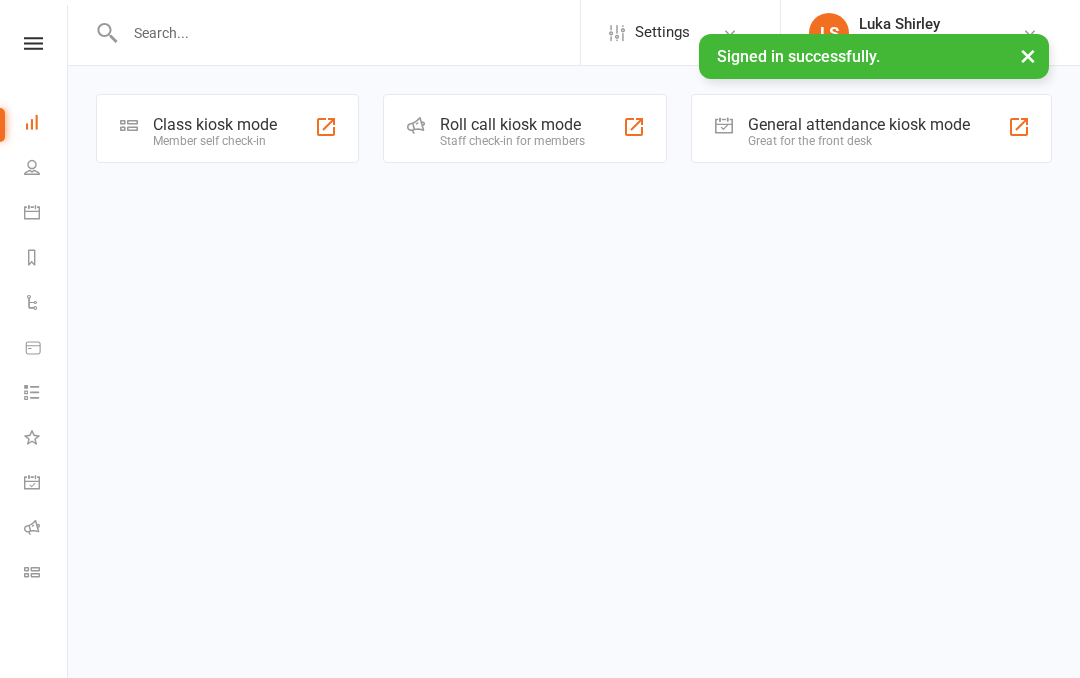 scroll, scrollTop: 0, scrollLeft: 0, axis: both 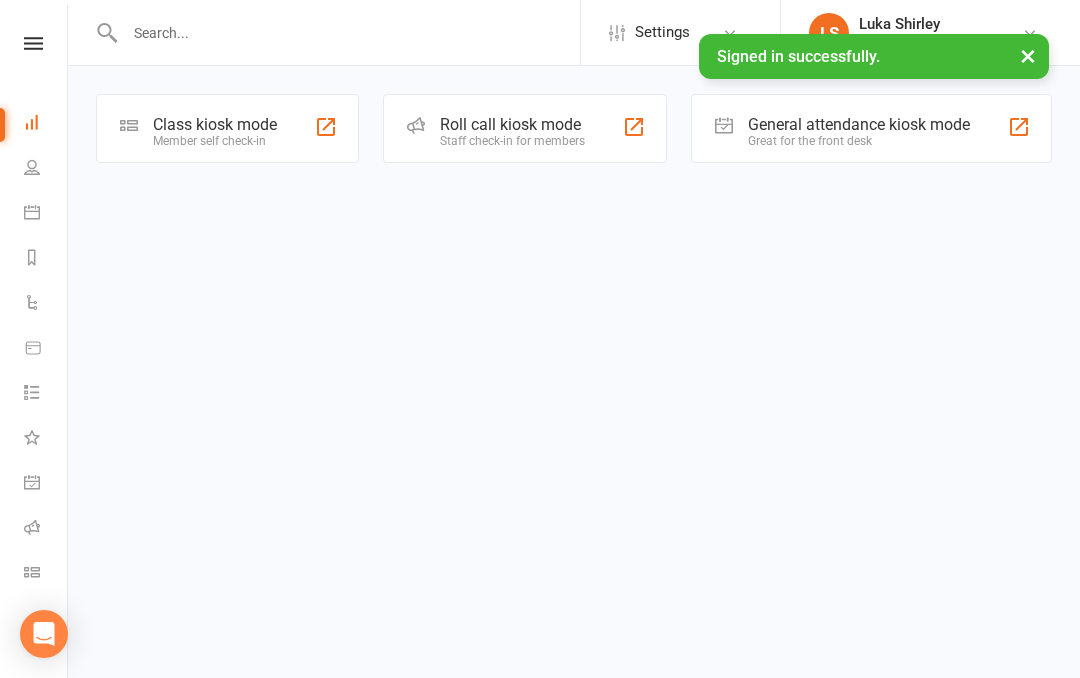 click at bounding box center [33, 43] 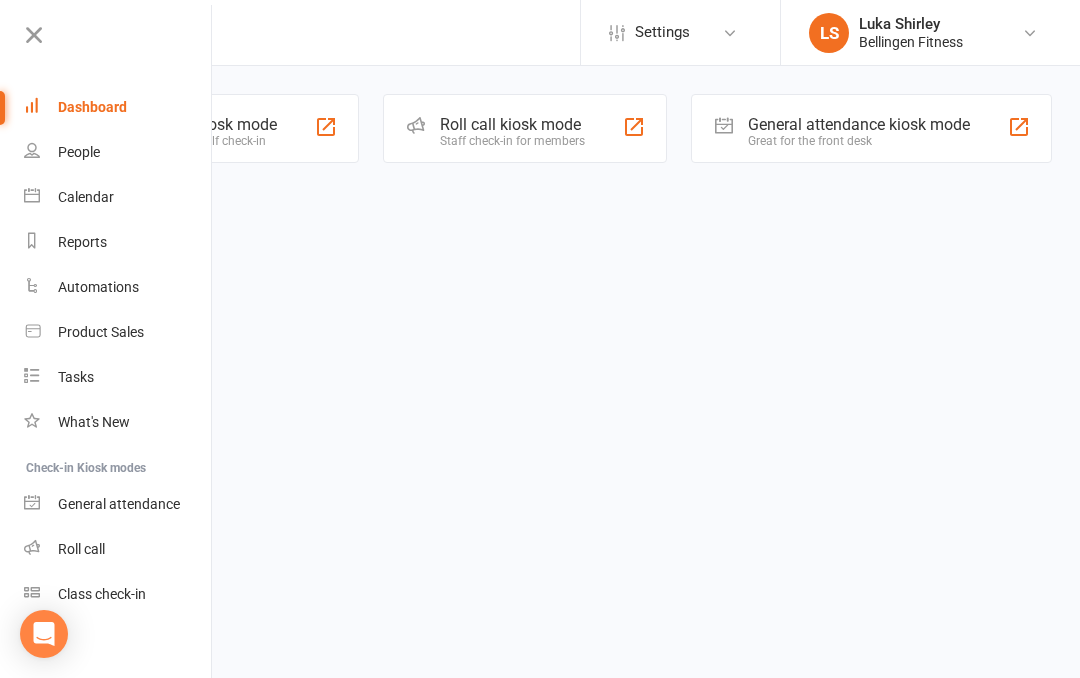 click on "General attendance" at bounding box center (119, 504) 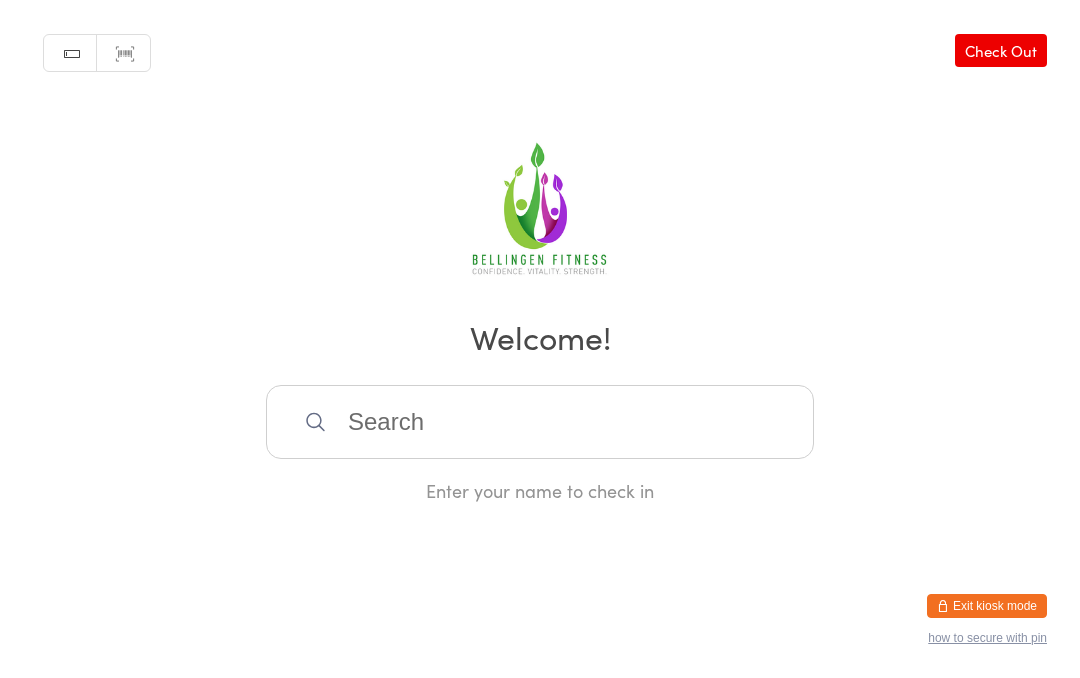 scroll, scrollTop: 0, scrollLeft: 0, axis: both 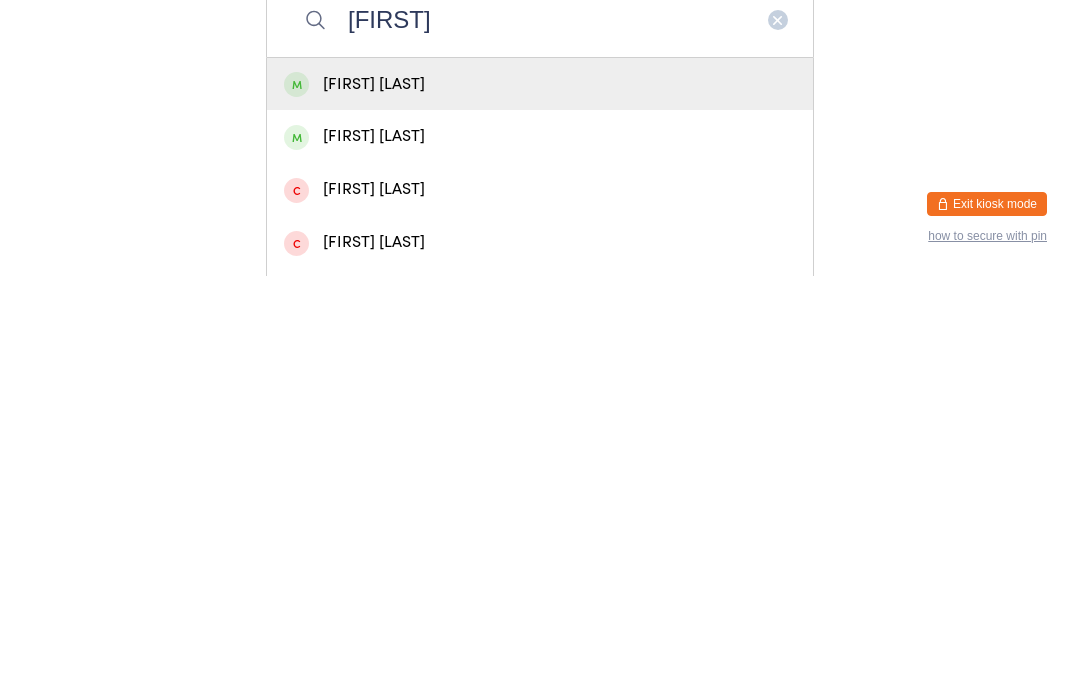 type on "[FIRST]" 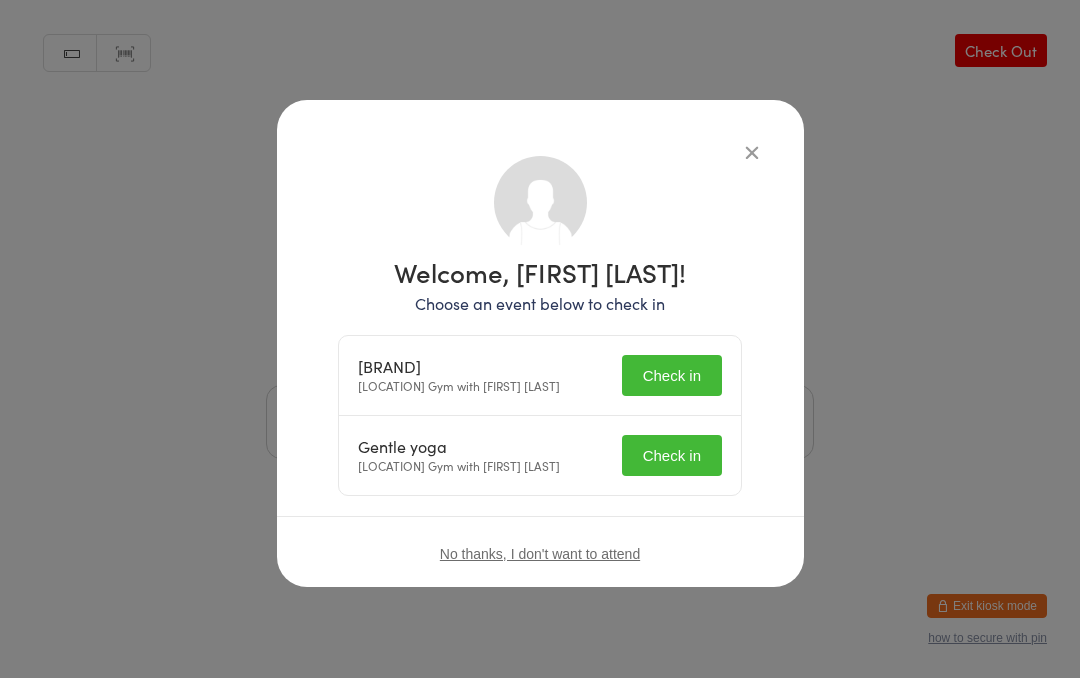 click on "Check in" at bounding box center (672, 375) 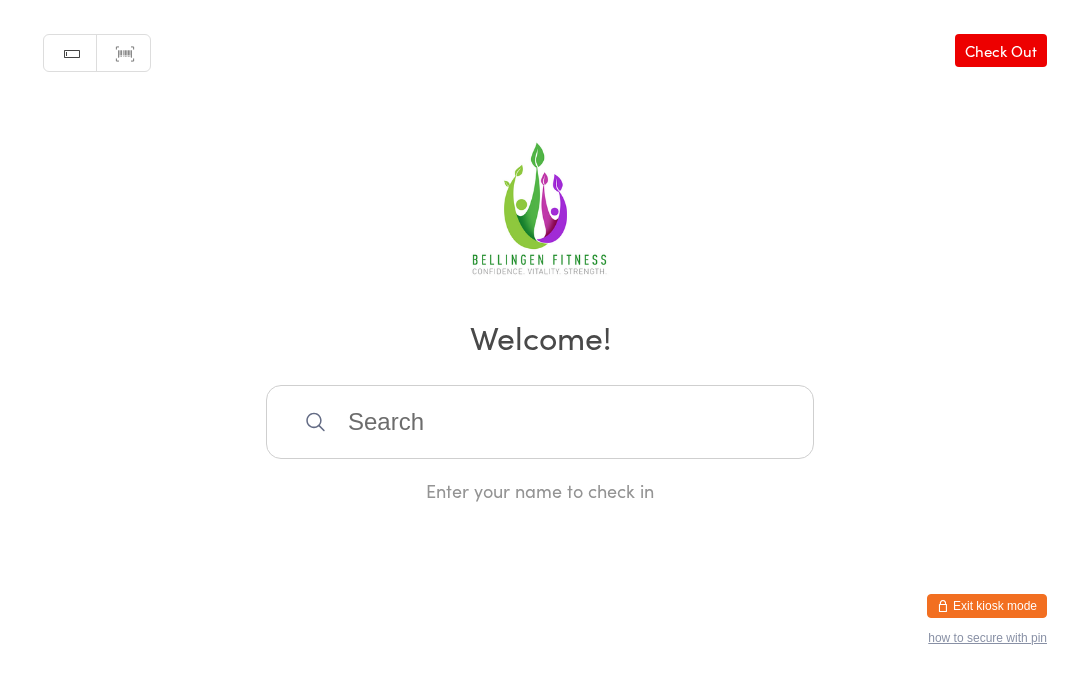click at bounding box center (540, 422) 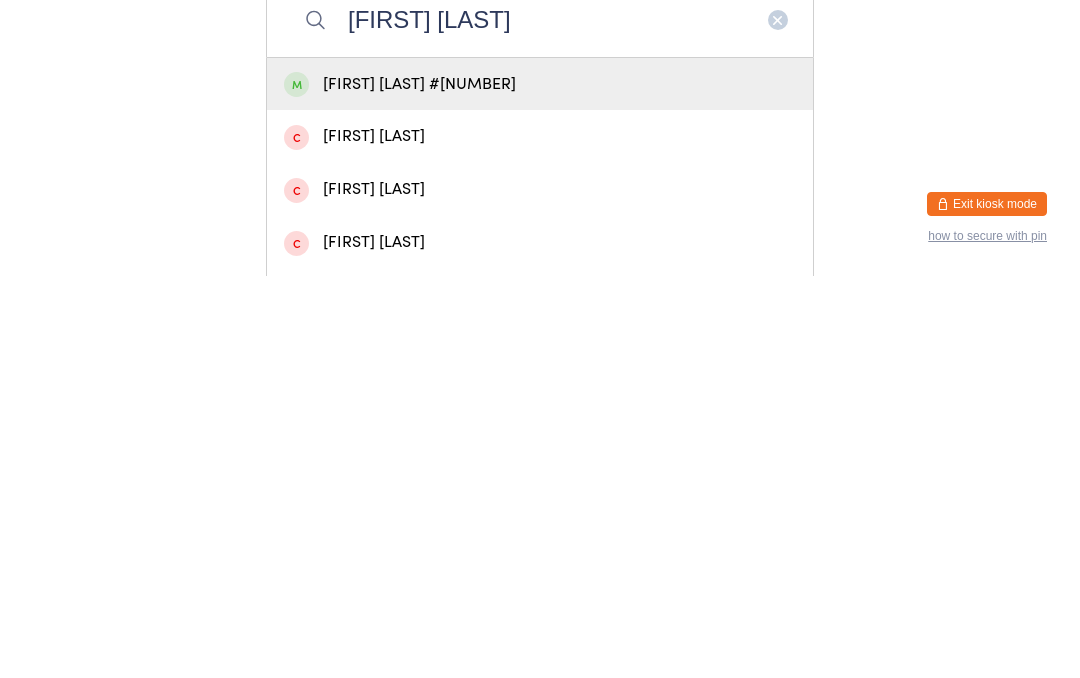 type on "[FIRST] [LAST]" 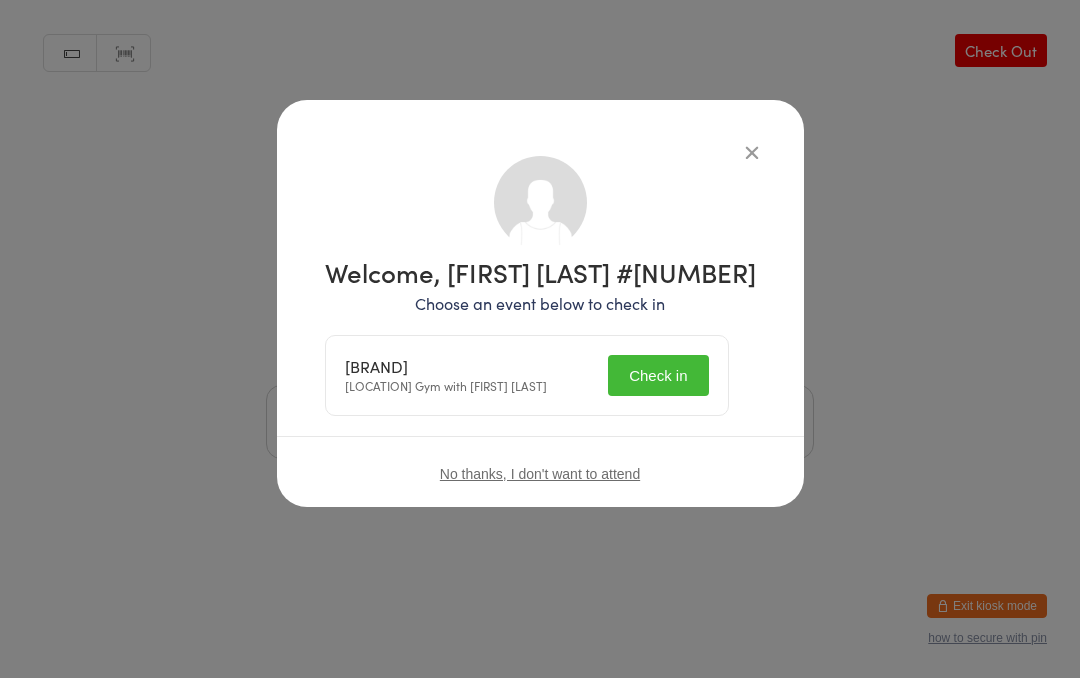 click on "Check in" at bounding box center (658, 375) 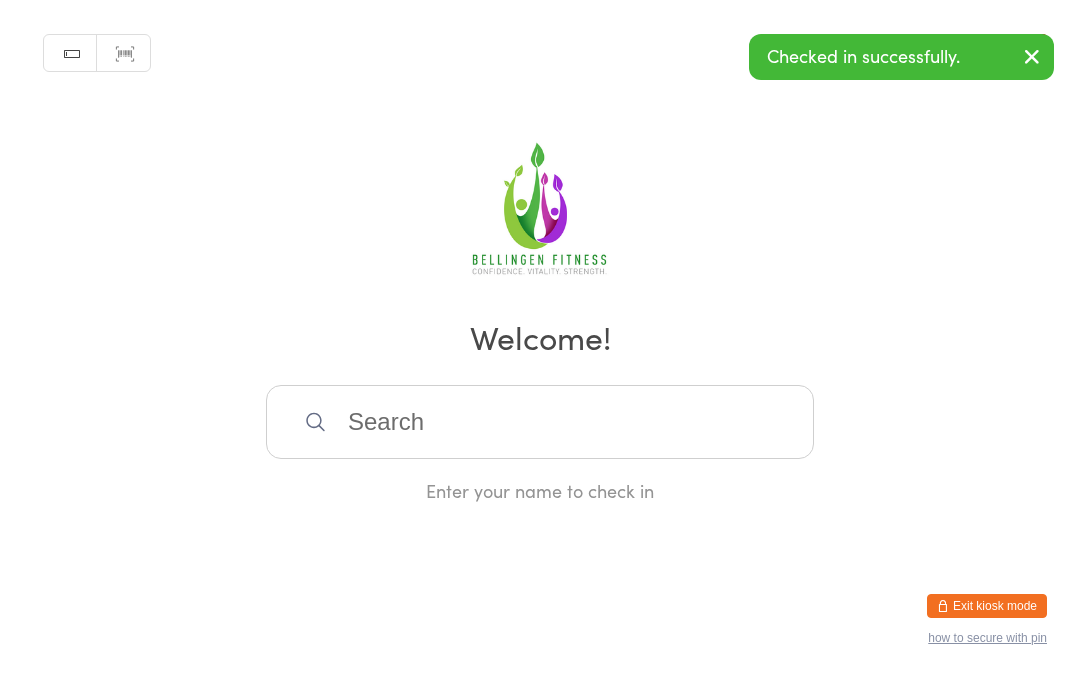 click at bounding box center [540, 422] 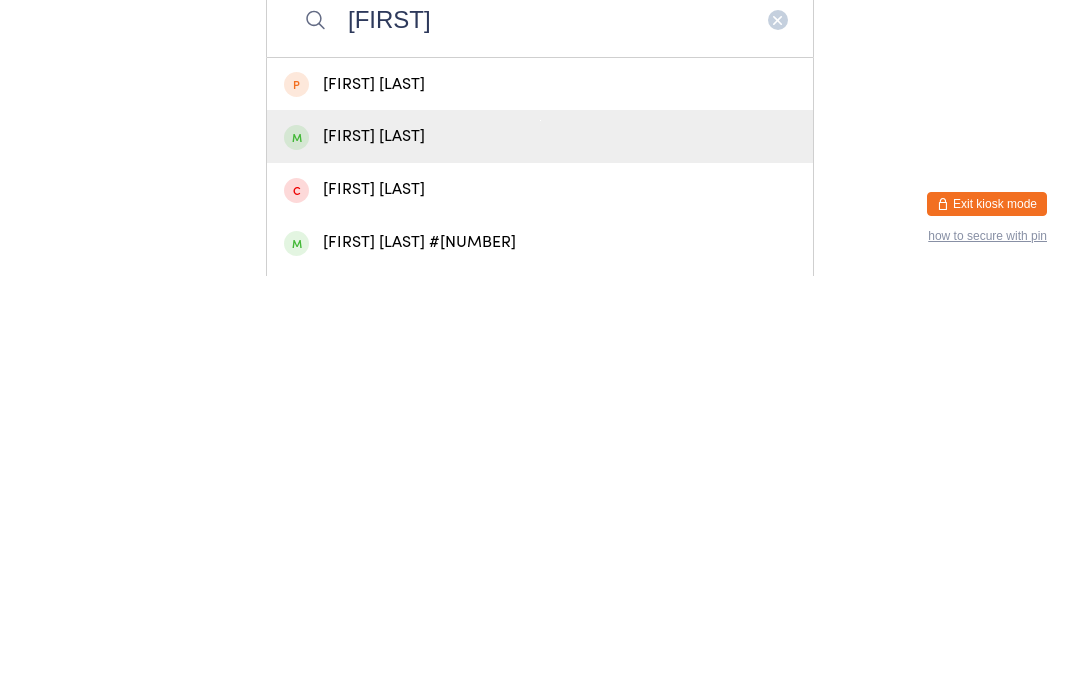 type on "[FIRST]" 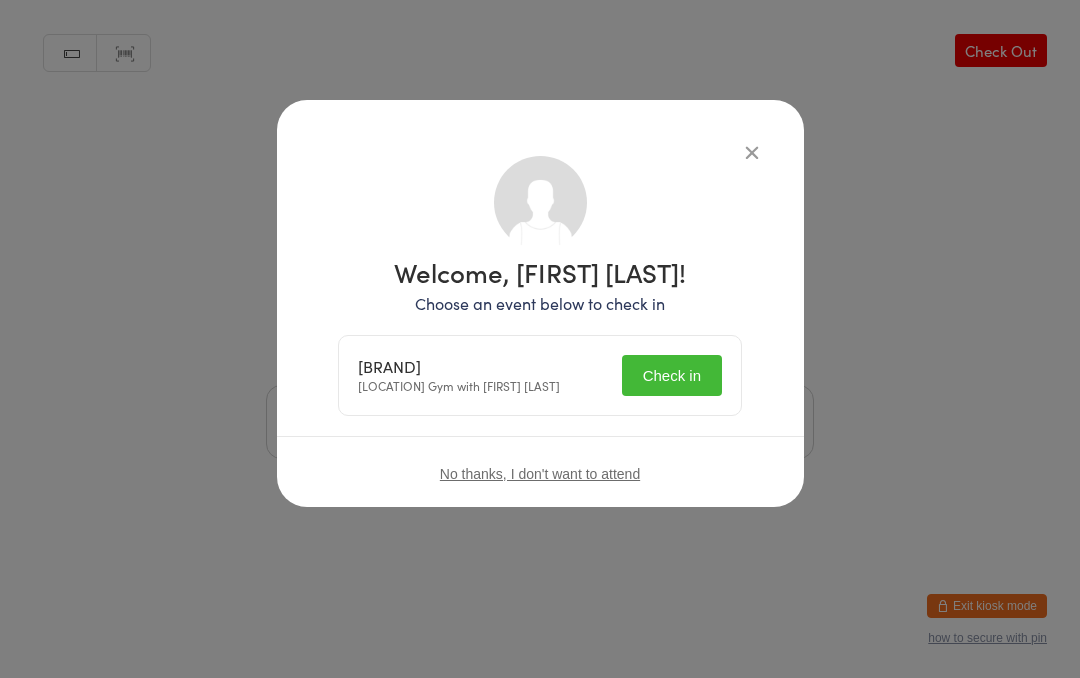 click on "Check in" at bounding box center (672, 375) 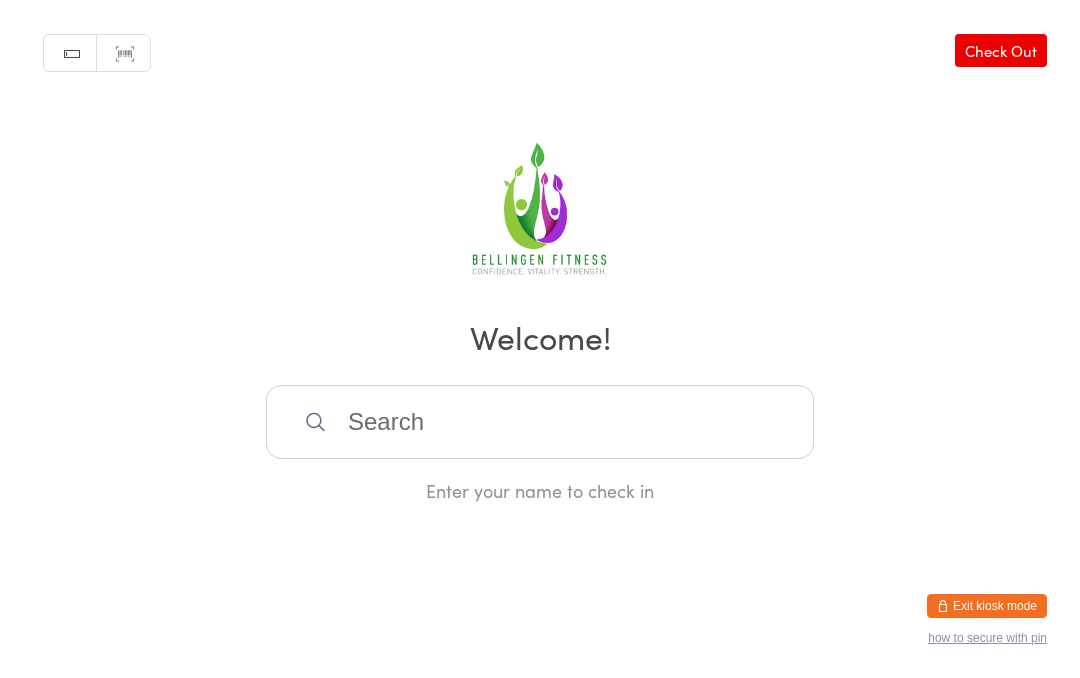 click at bounding box center (540, 422) 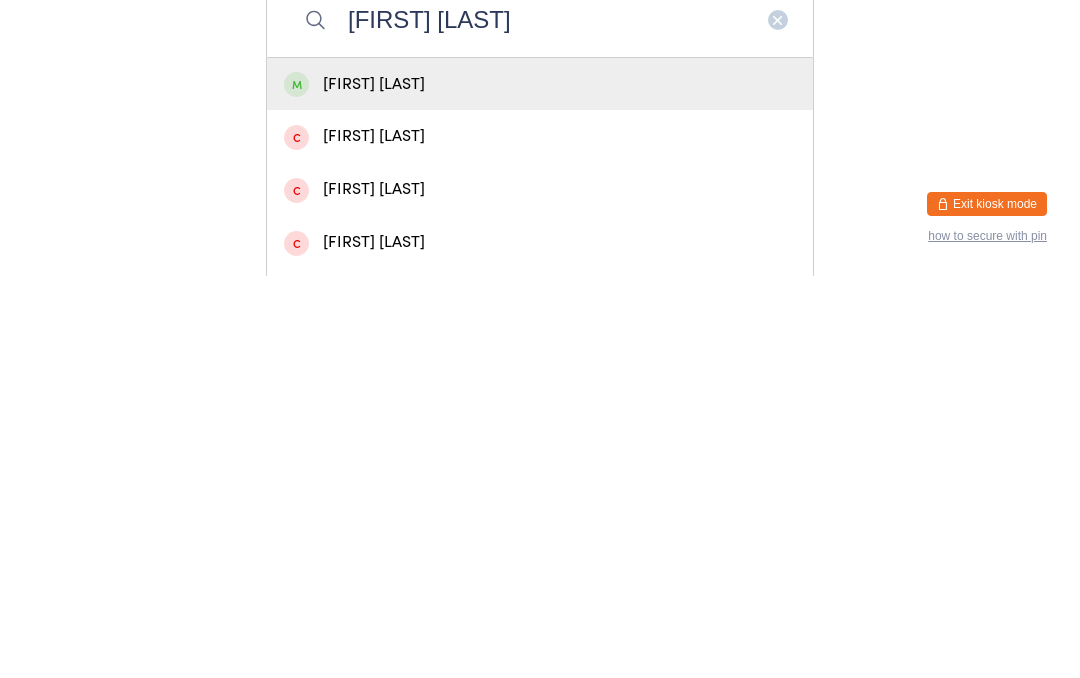 type on "[FIRST] [LAST]" 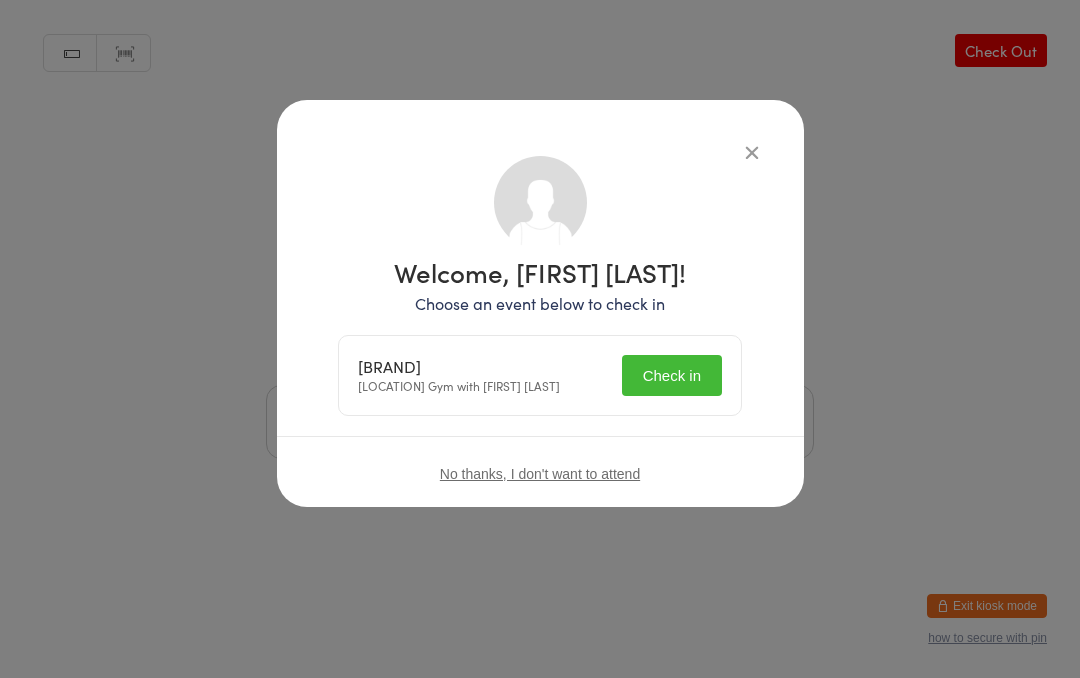 click on "Check in" at bounding box center (672, 375) 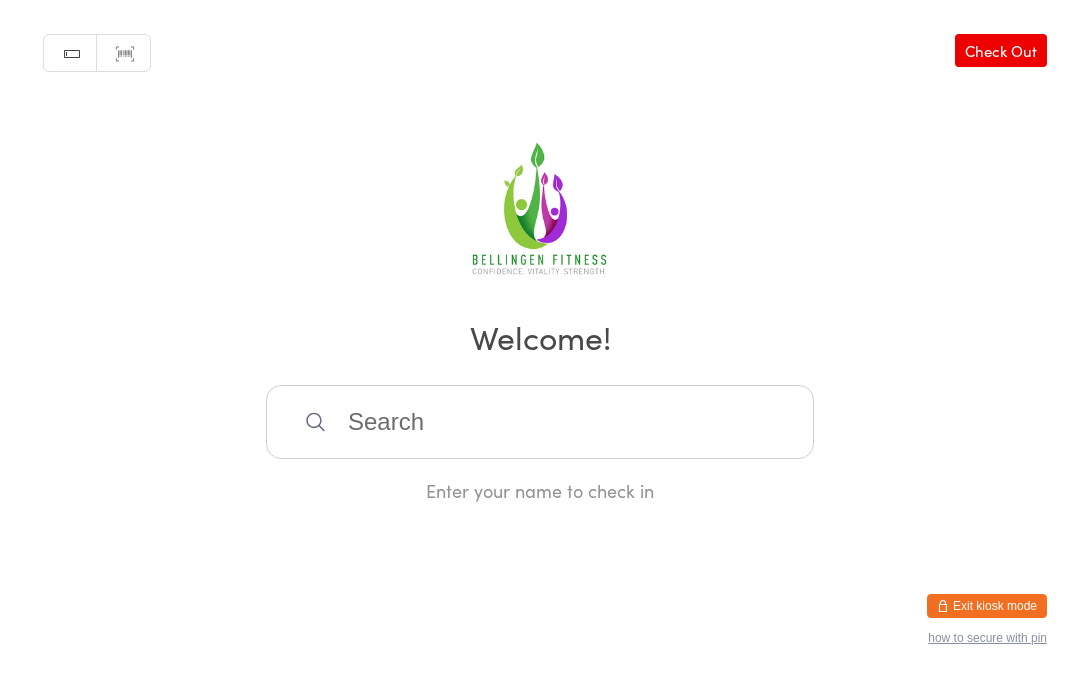 click at bounding box center (540, 422) 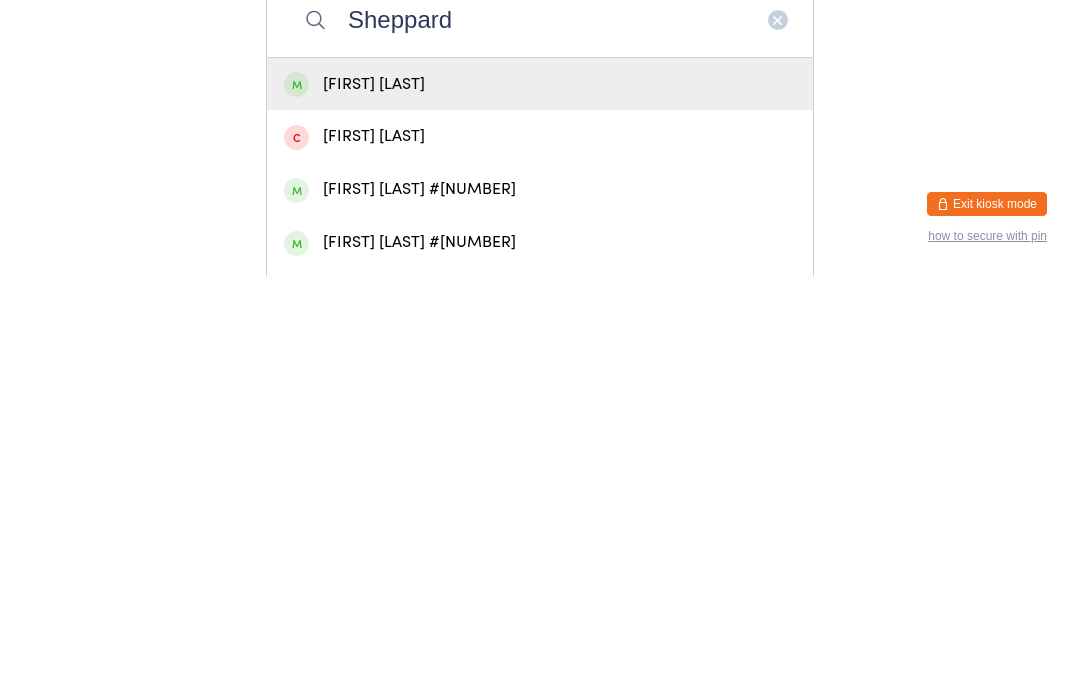 scroll, scrollTop: 0, scrollLeft: 0, axis: both 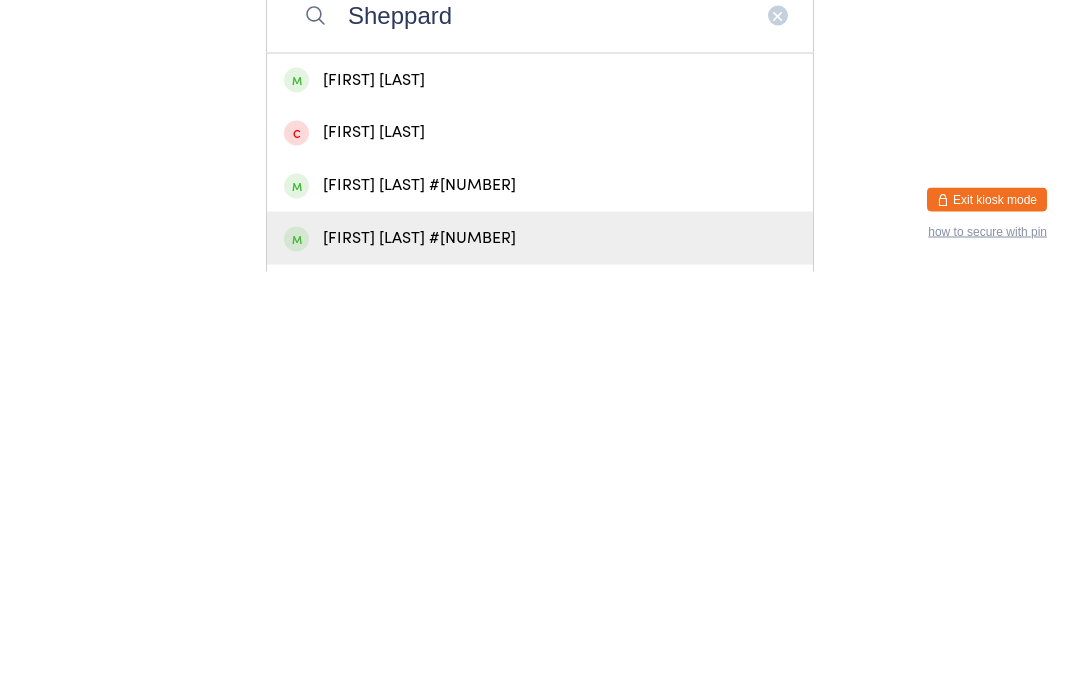 type on "Sheppard" 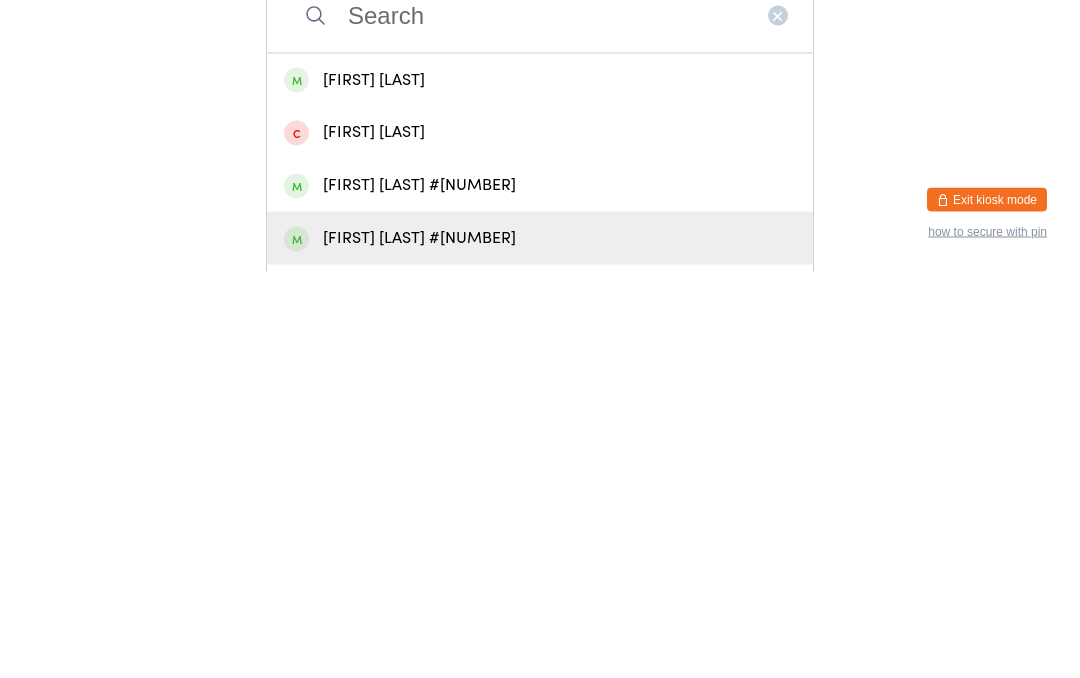 scroll, scrollTop: 0, scrollLeft: 0, axis: both 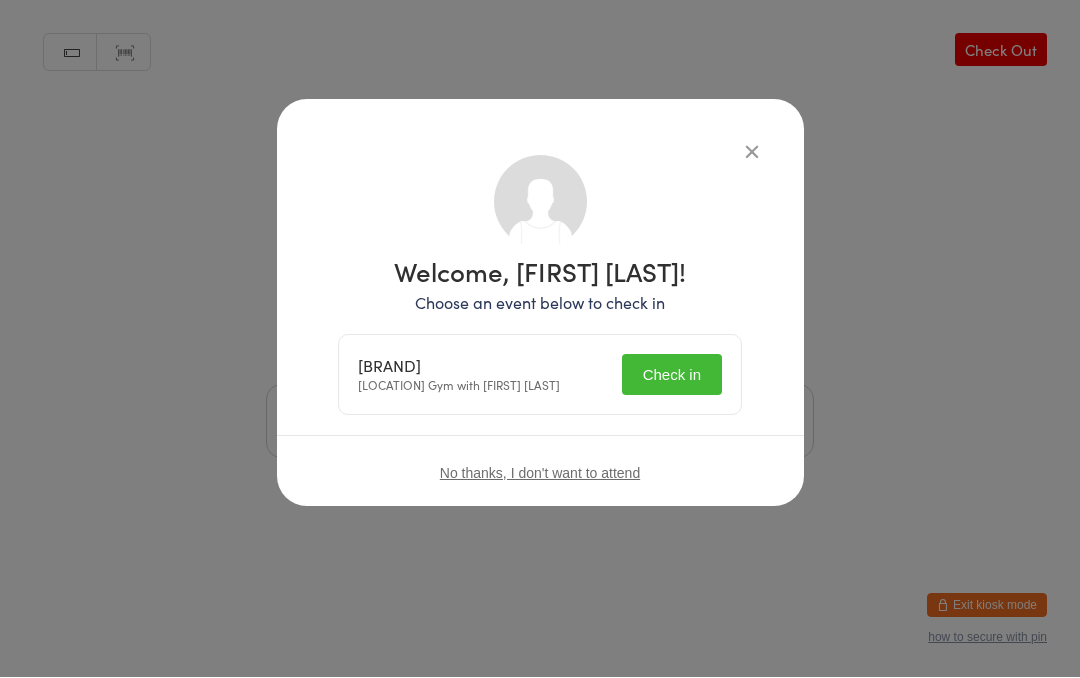 click on "Check in" at bounding box center (672, 375) 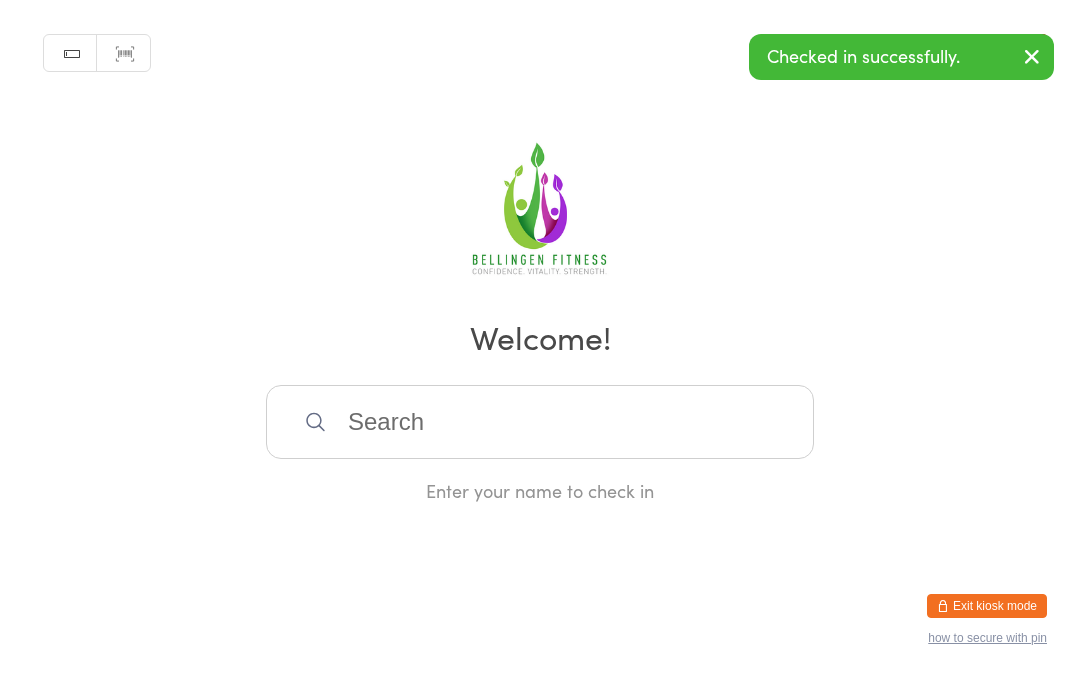 click at bounding box center [540, 422] 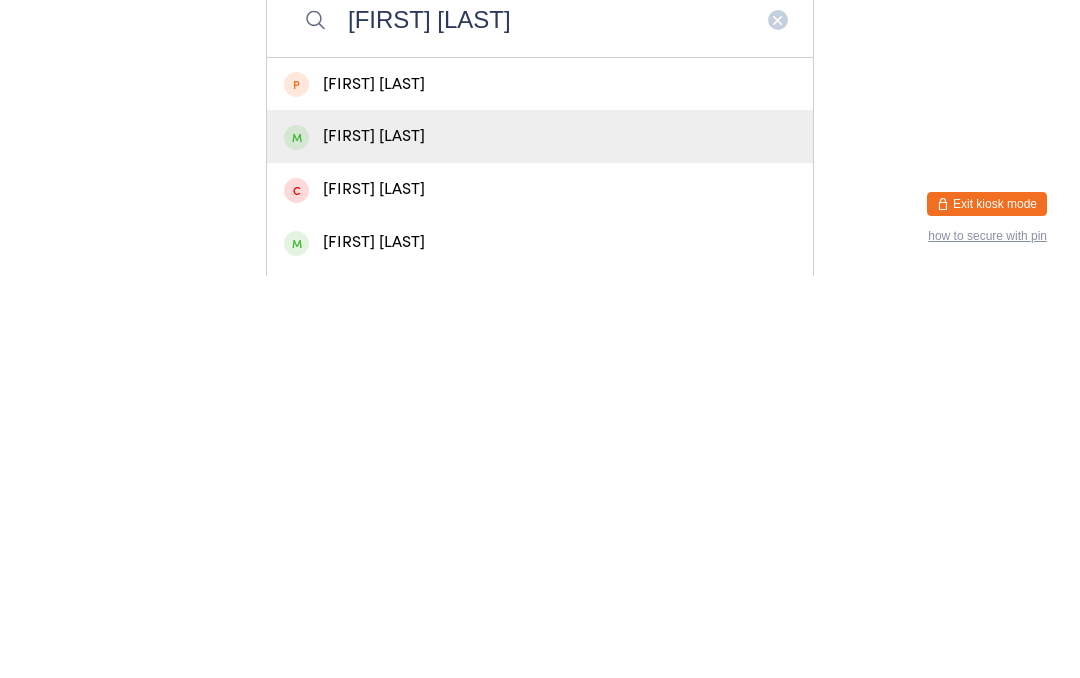 type on "[FIRST] [LAST]" 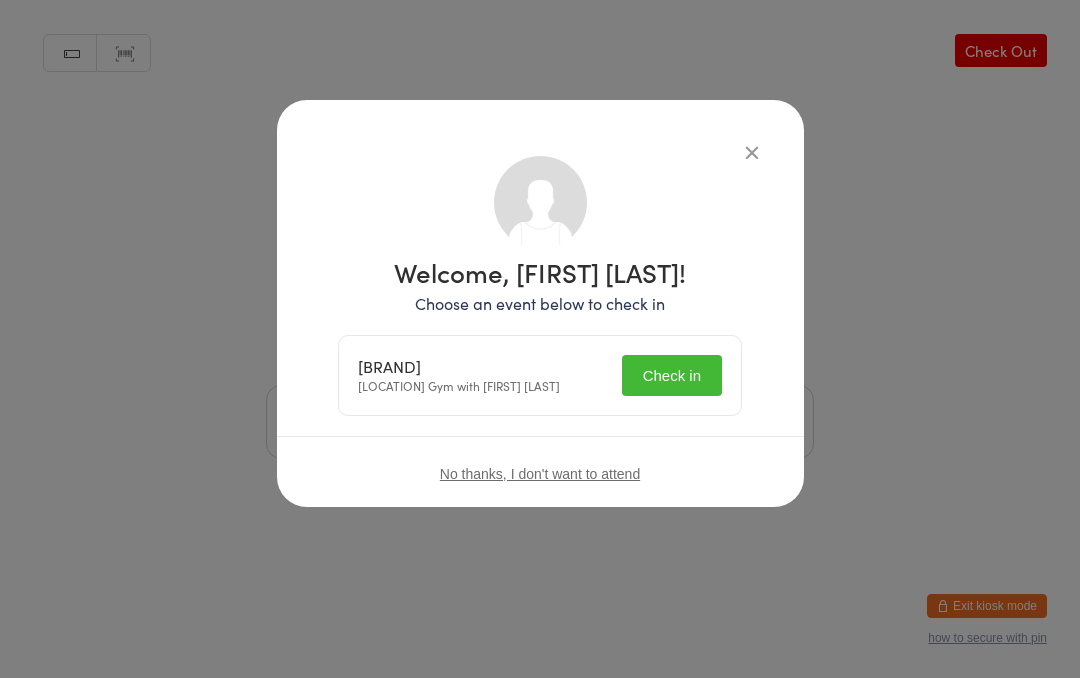 click on "Check in" at bounding box center (672, 375) 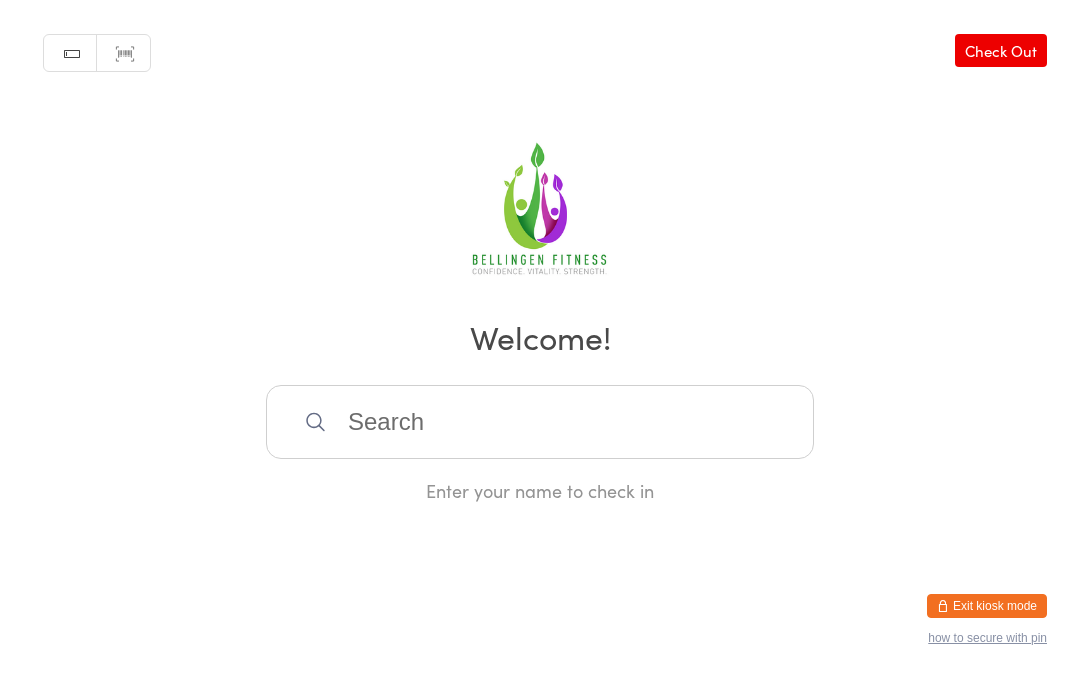 click at bounding box center [540, 422] 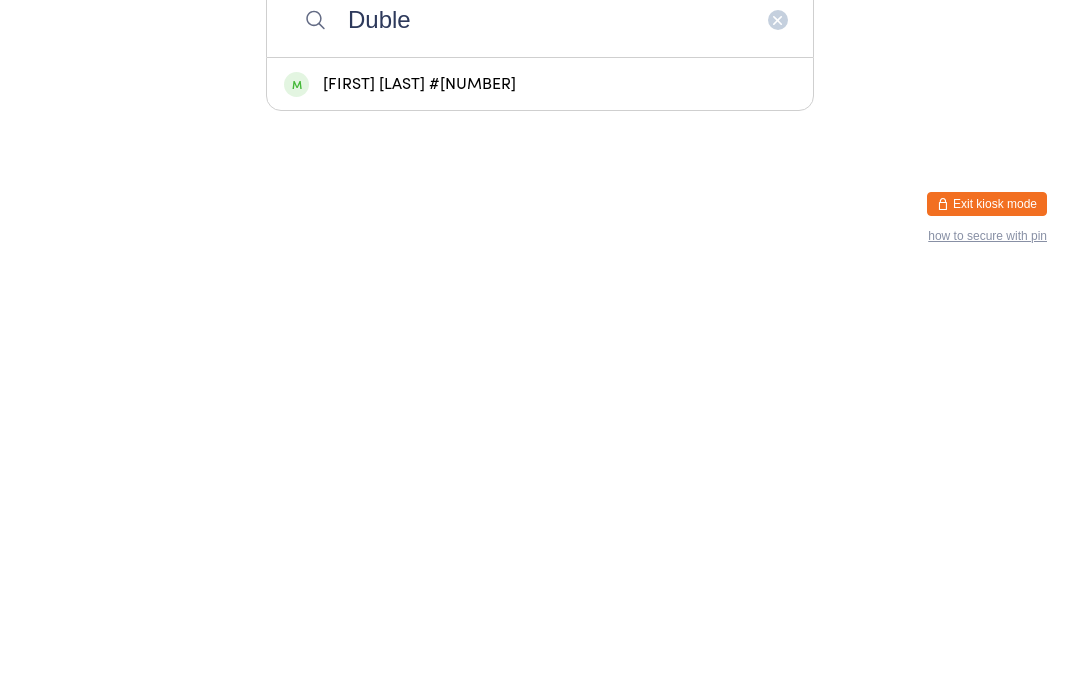 type on "Duble" 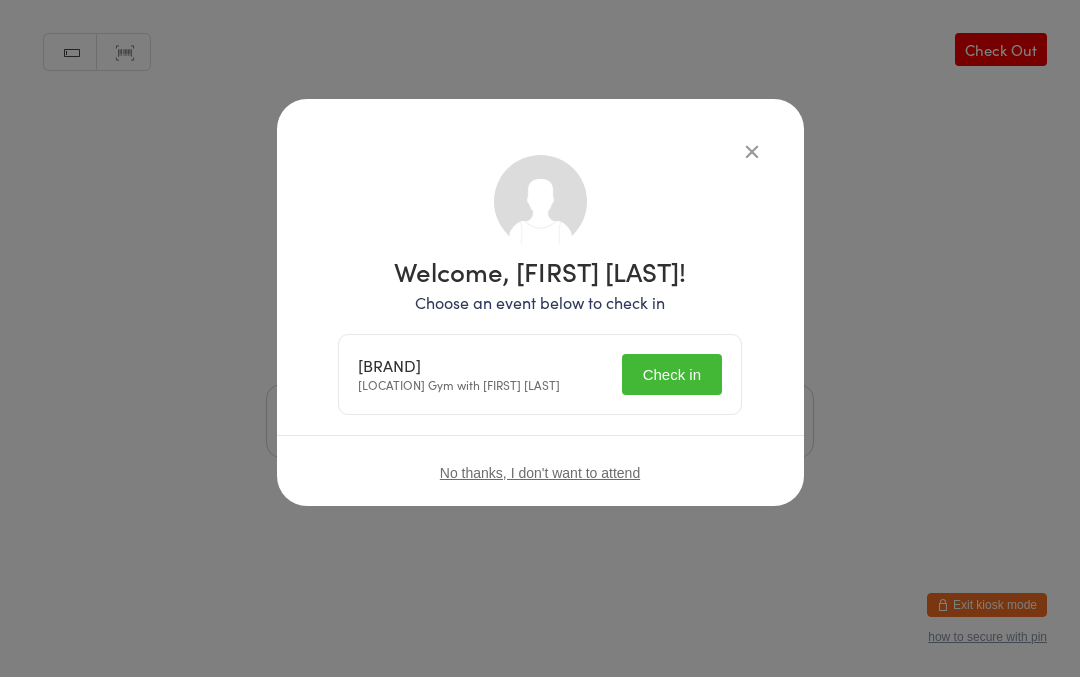 click on "Check in" at bounding box center (672, 375) 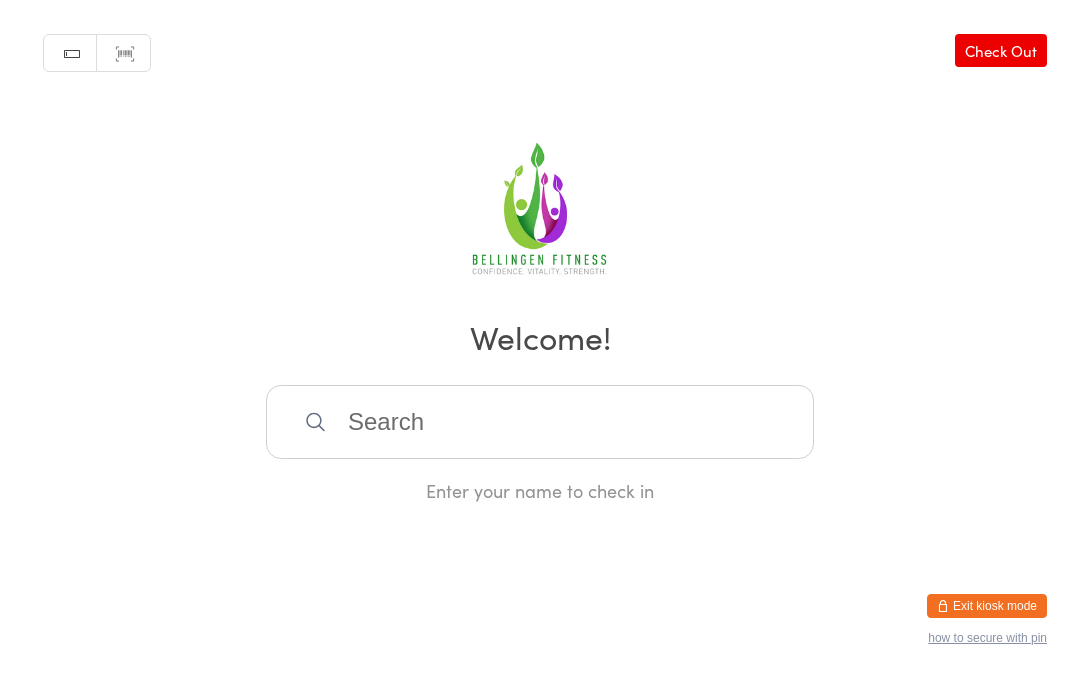 click at bounding box center (540, 422) 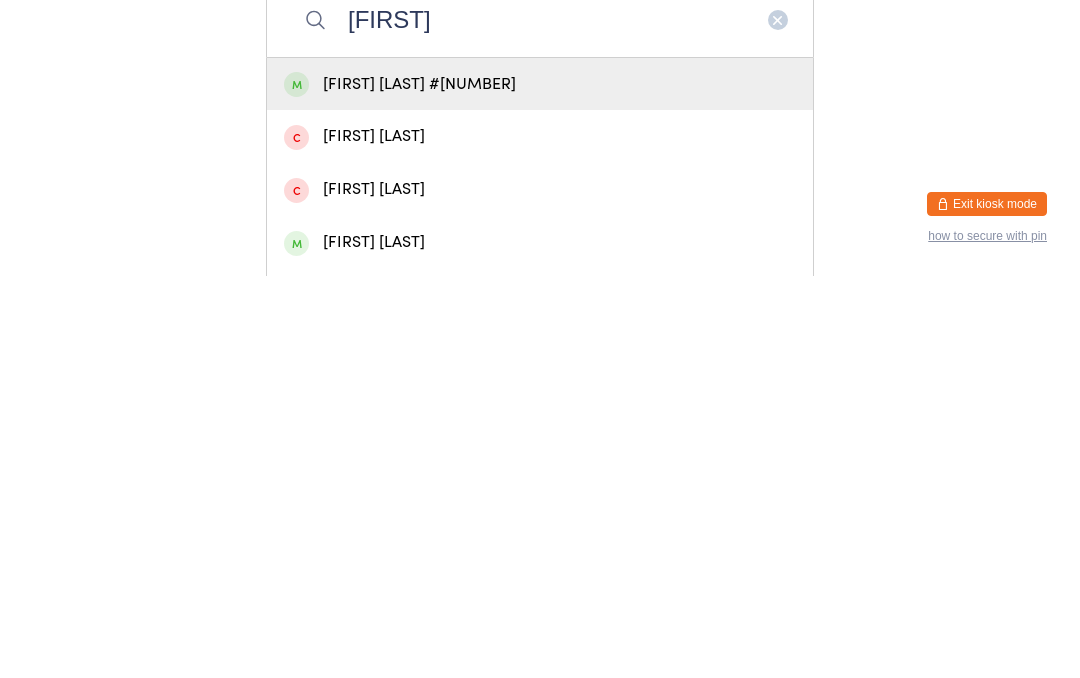 type on "[FIRST]" 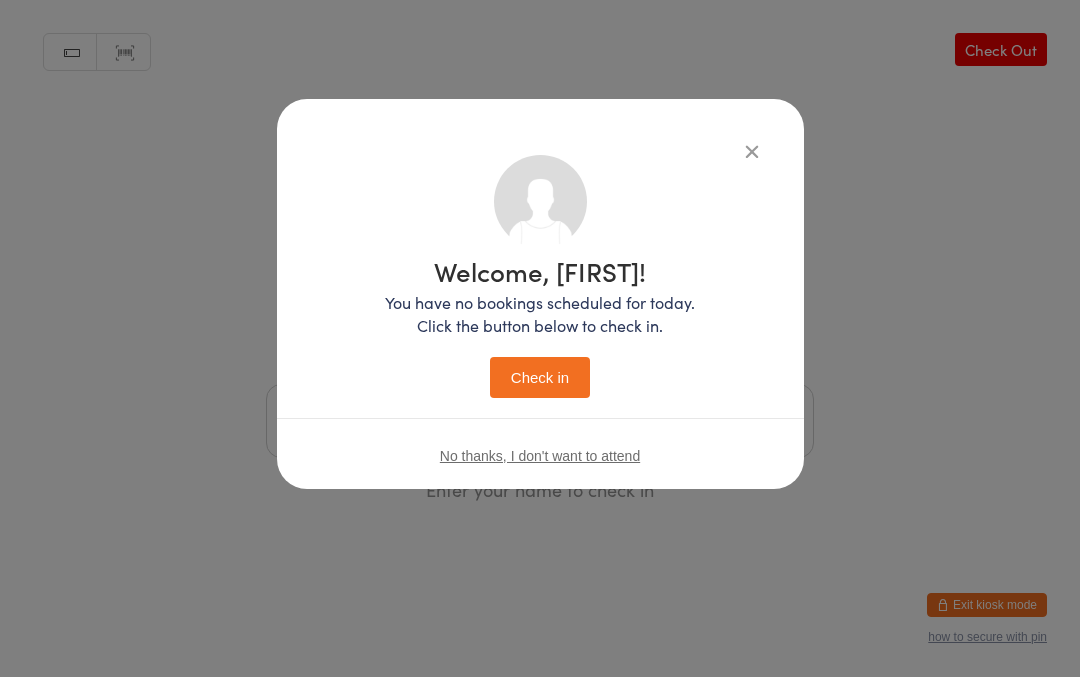 click on "Check in" at bounding box center (540, 378) 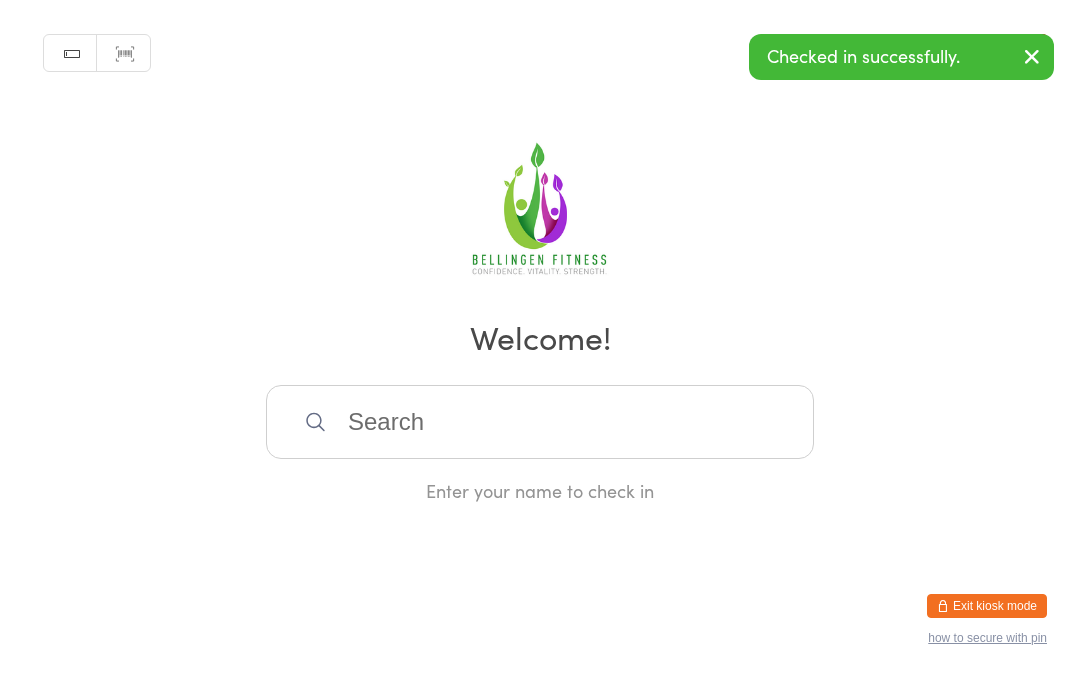 click at bounding box center [540, 422] 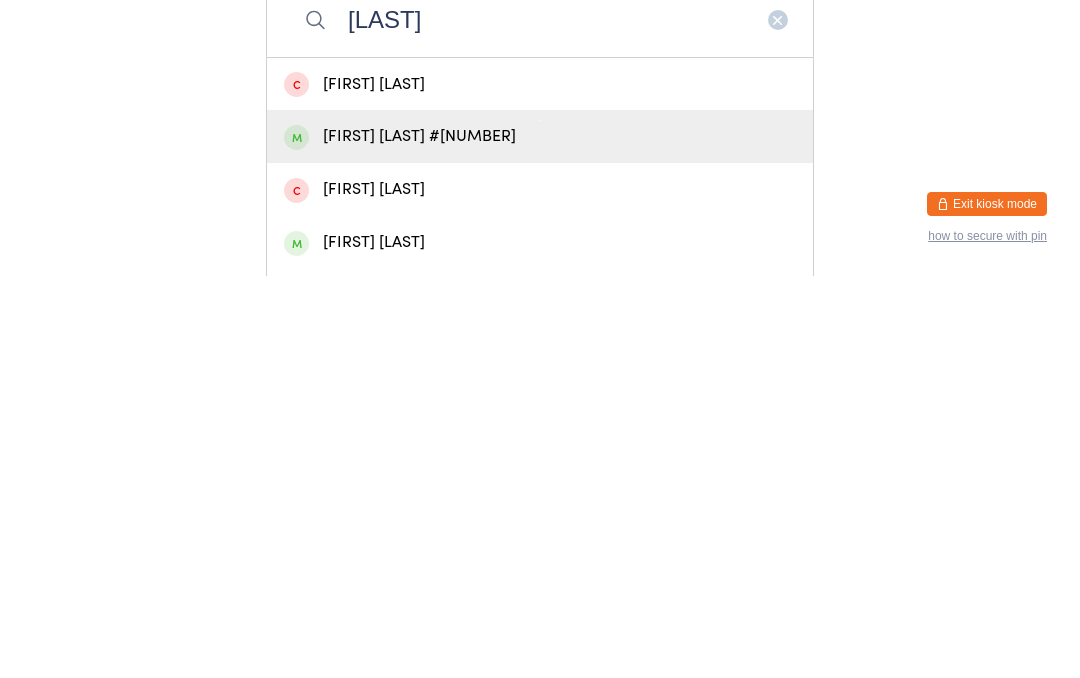 type on "[LAST]" 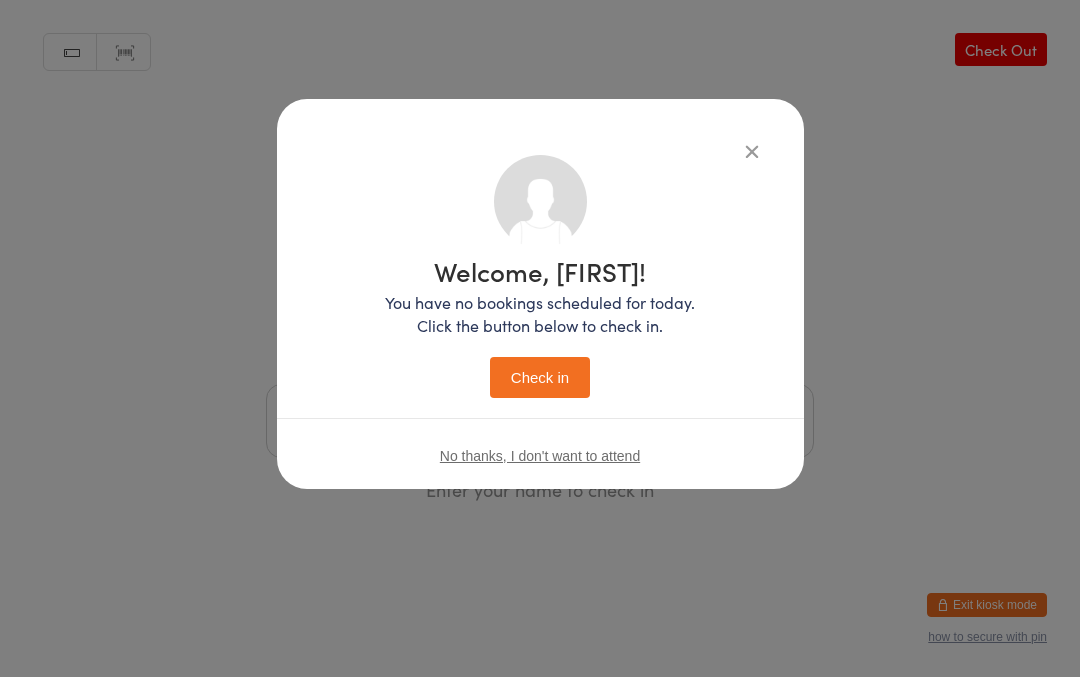 click on "Check in" at bounding box center [540, 378] 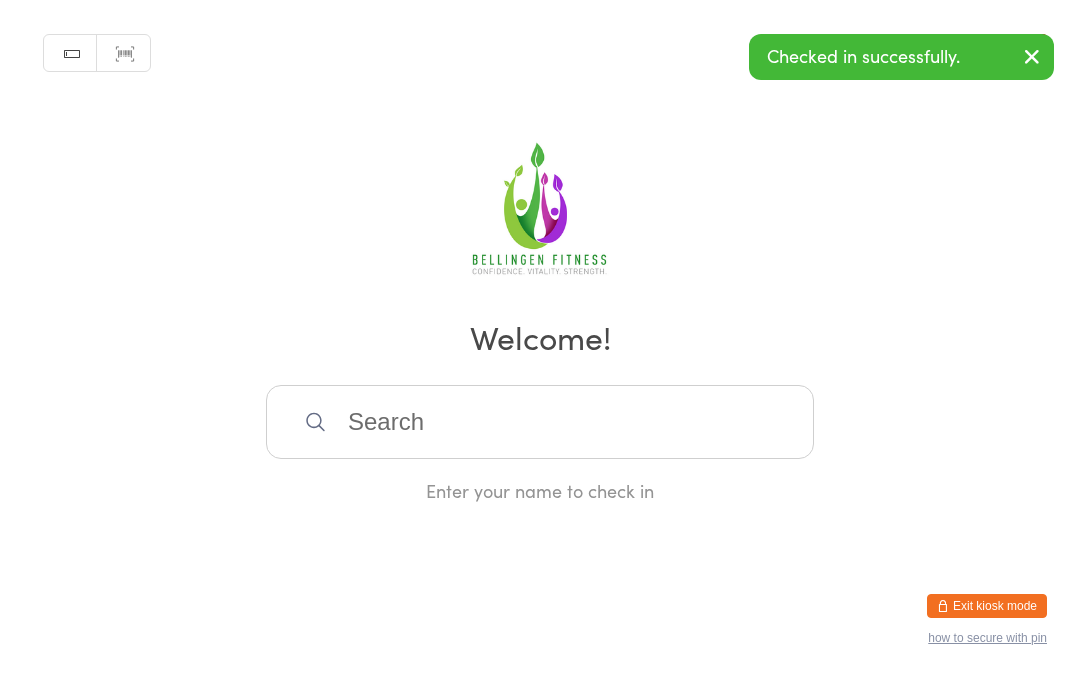 click at bounding box center (540, 422) 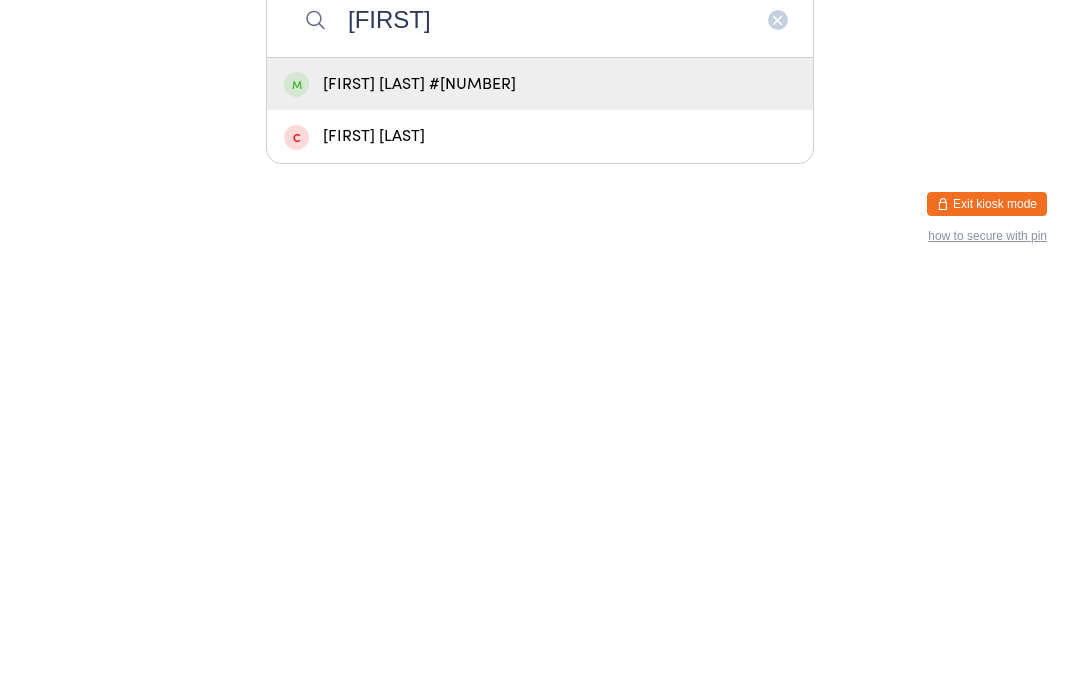 type on "J" 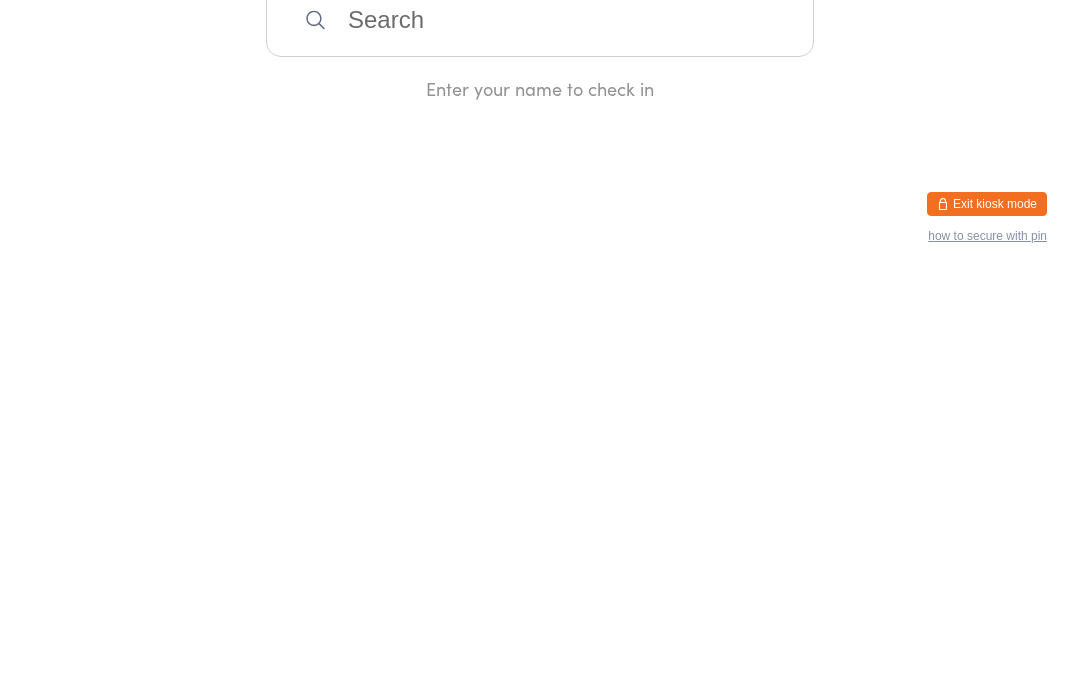 click at bounding box center (540, 422) 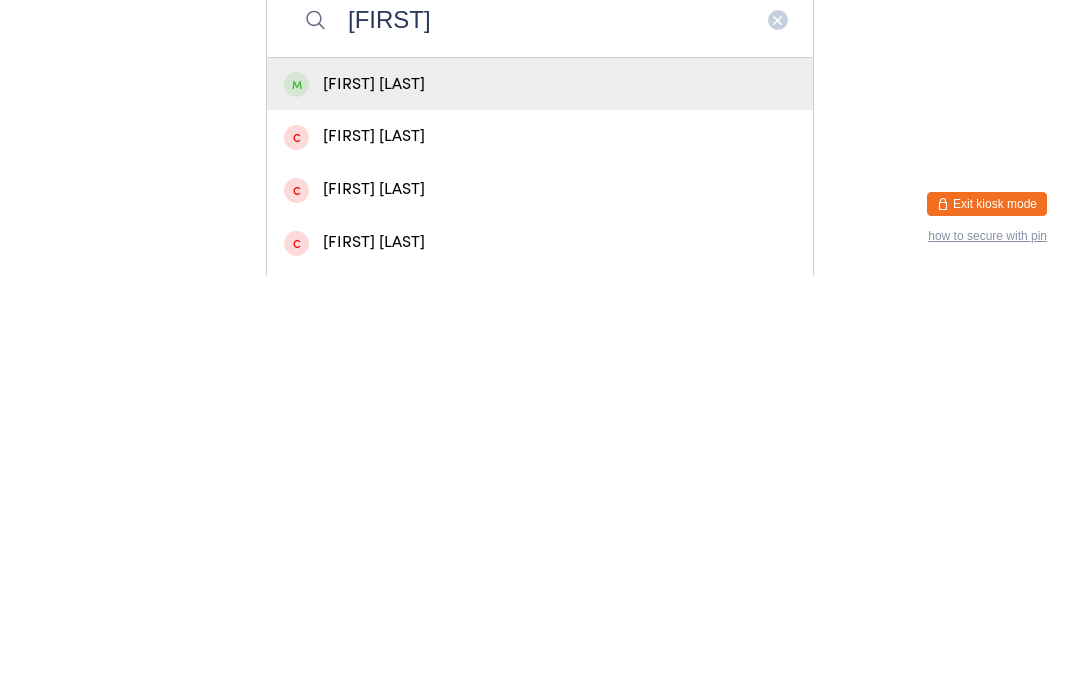 type on "[FIRST]" 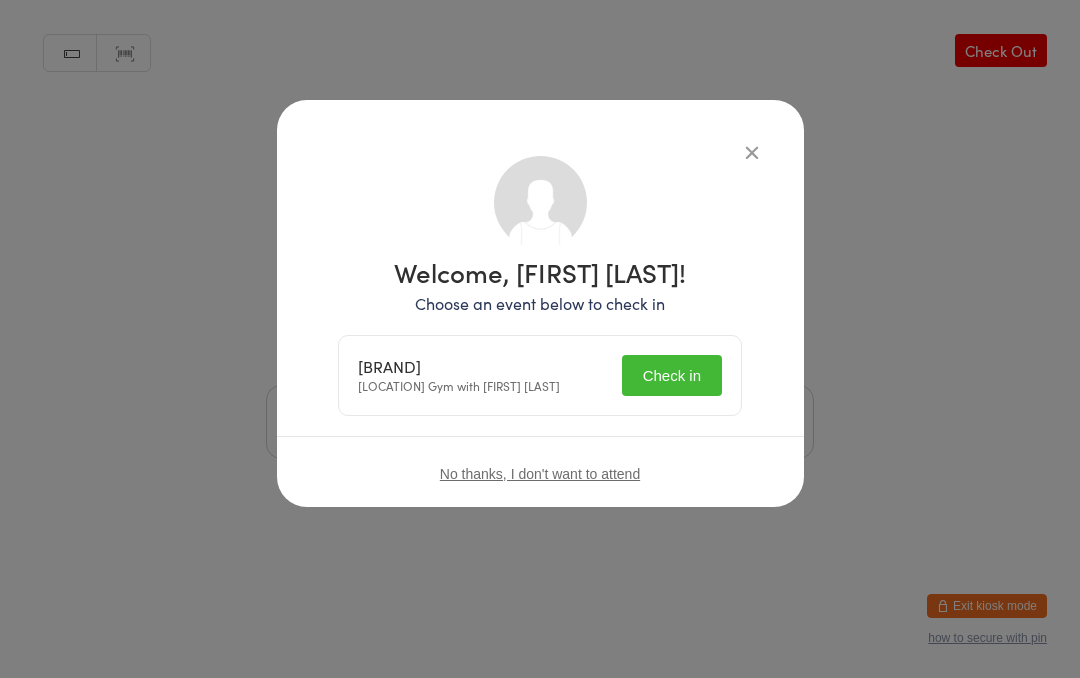 click on "Check in" at bounding box center [672, 375] 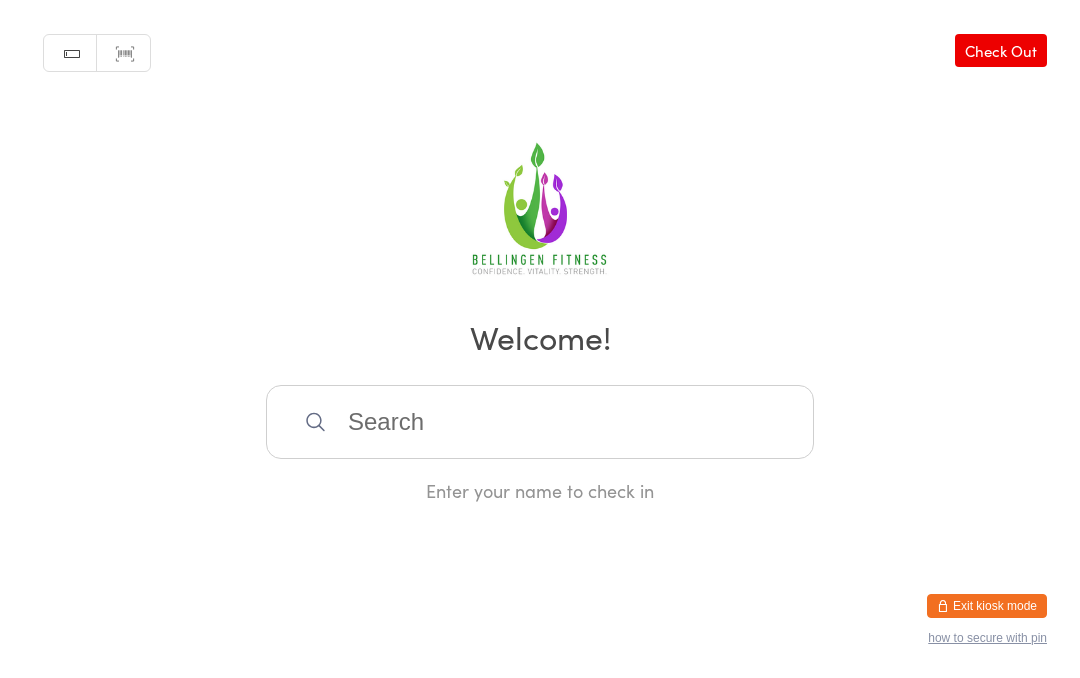click at bounding box center (540, 422) 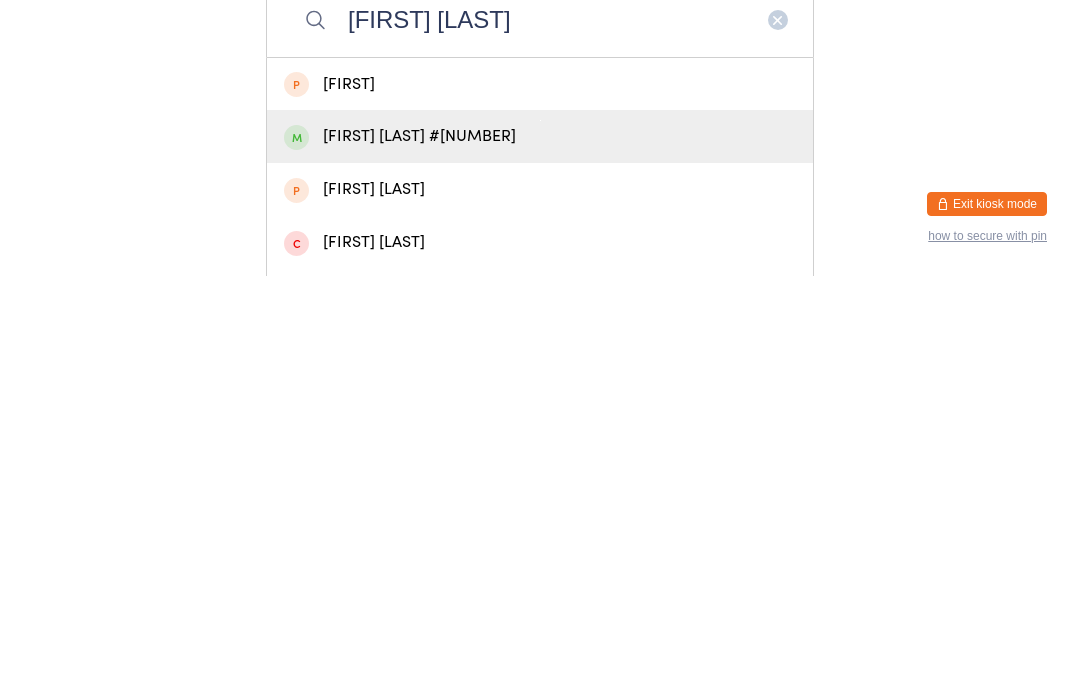 type on "[FIRST] [LAST]" 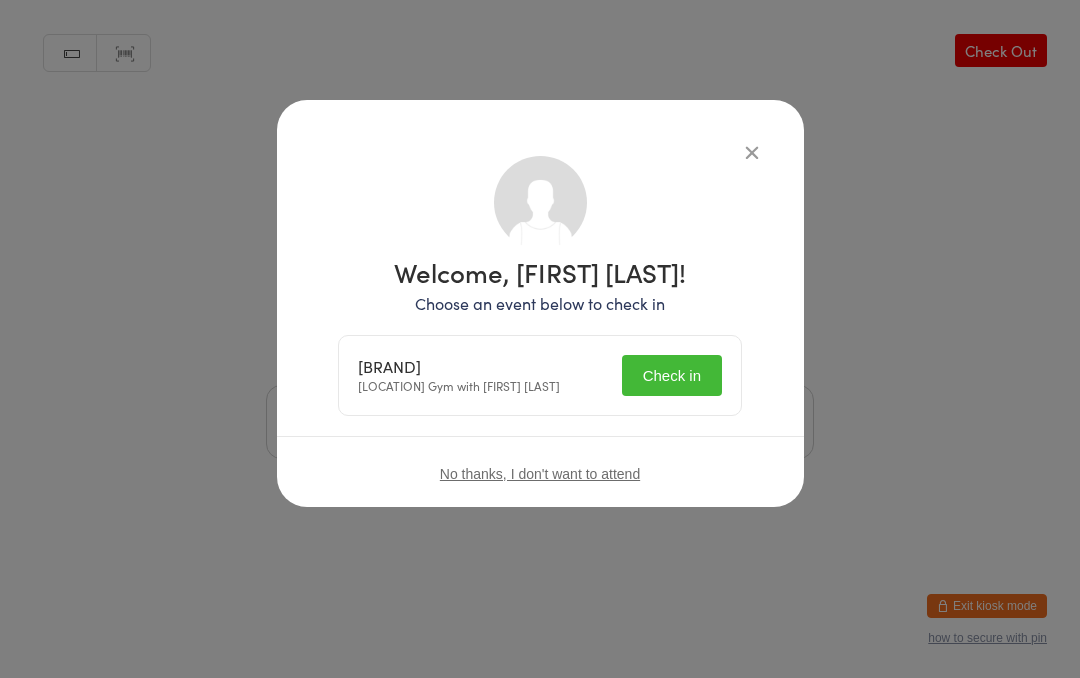 click on "Check in" at bounding box center (672, 375) 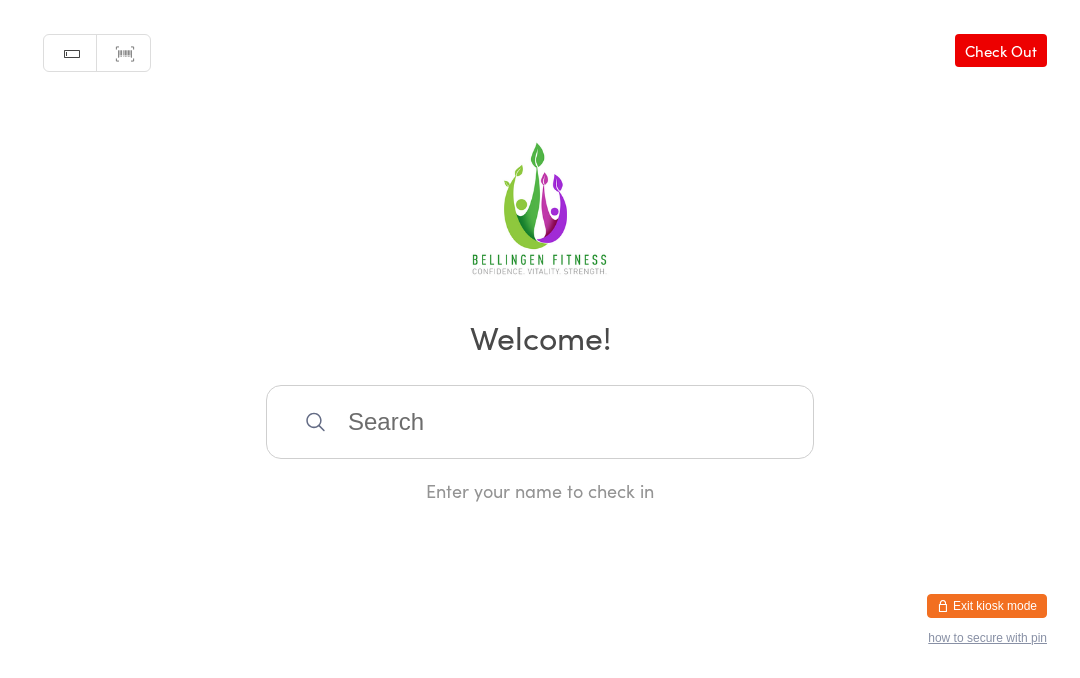 click at bounding box center [540, 422] 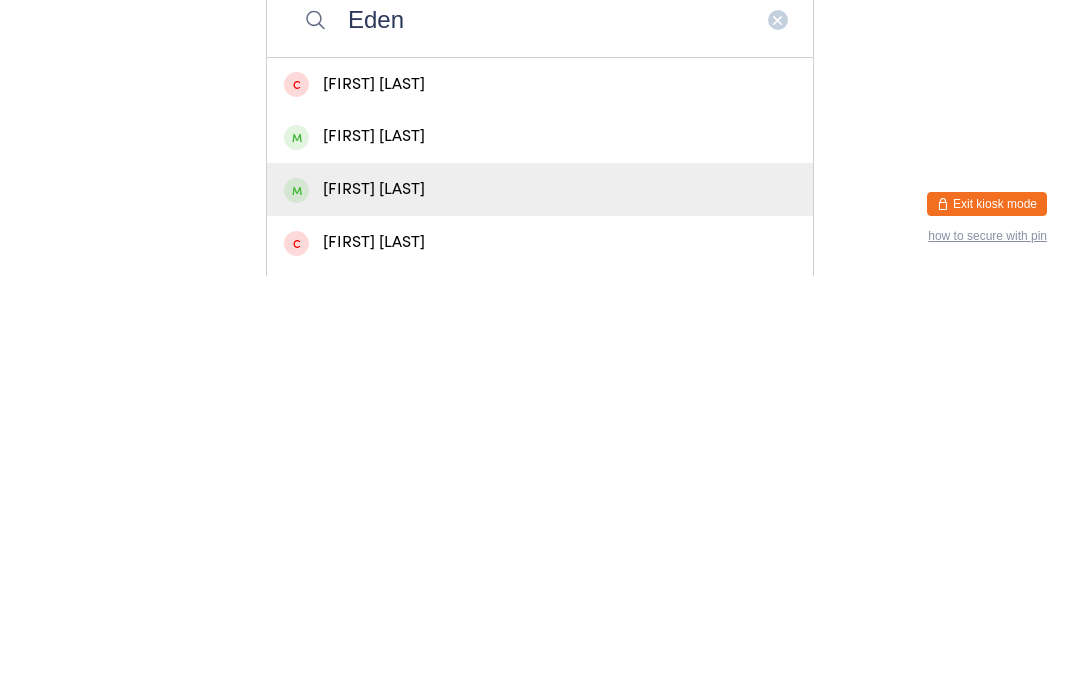 type on "Eden" 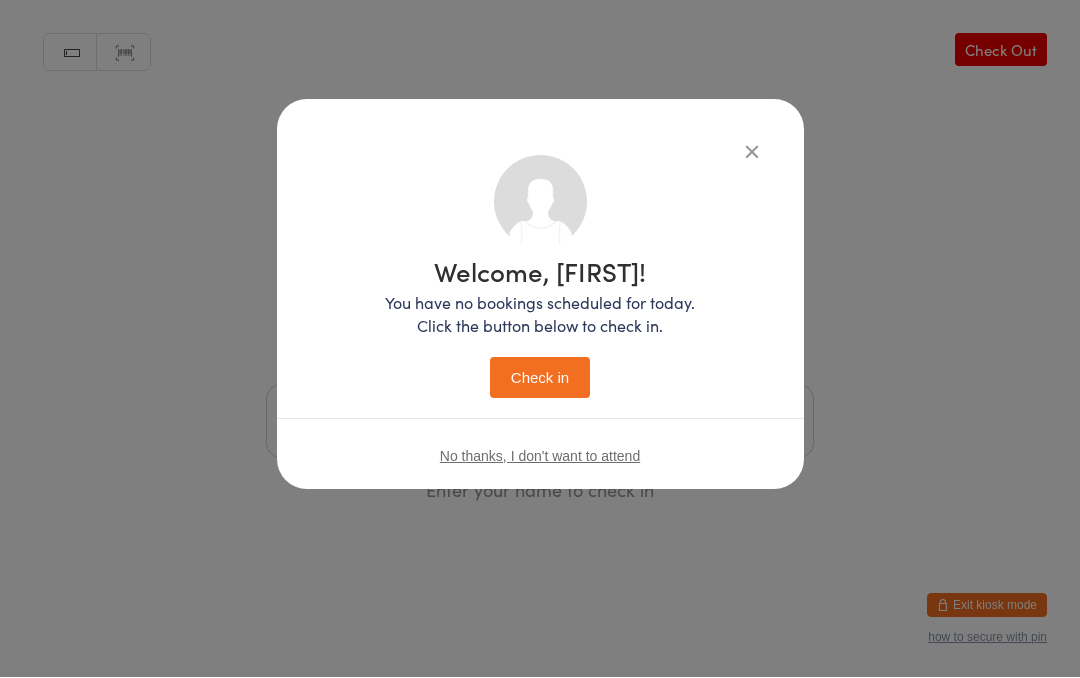click on "Check in" at bounding box center (540, 378) 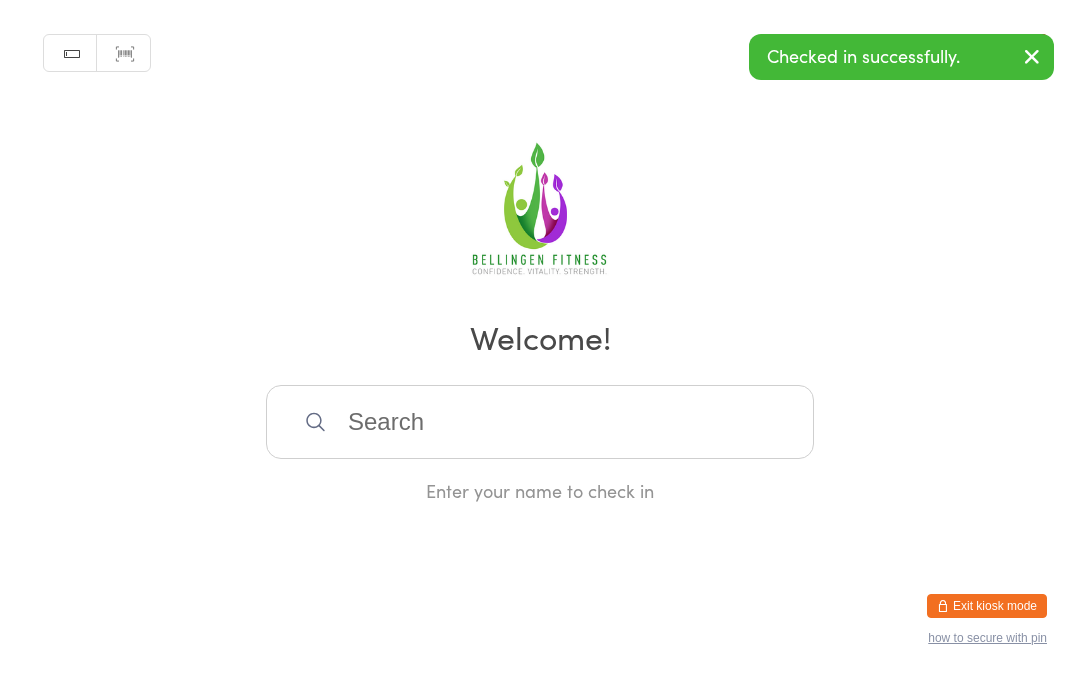 click at bounding box center (540, 422) 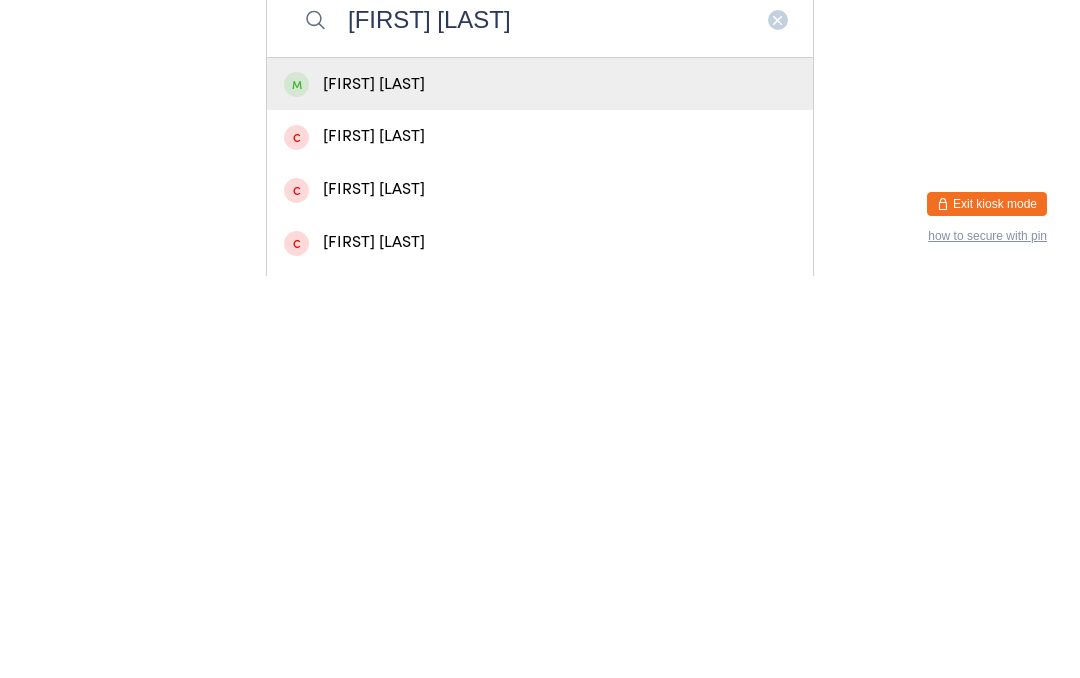 type on "[FIRST] [LAST]" 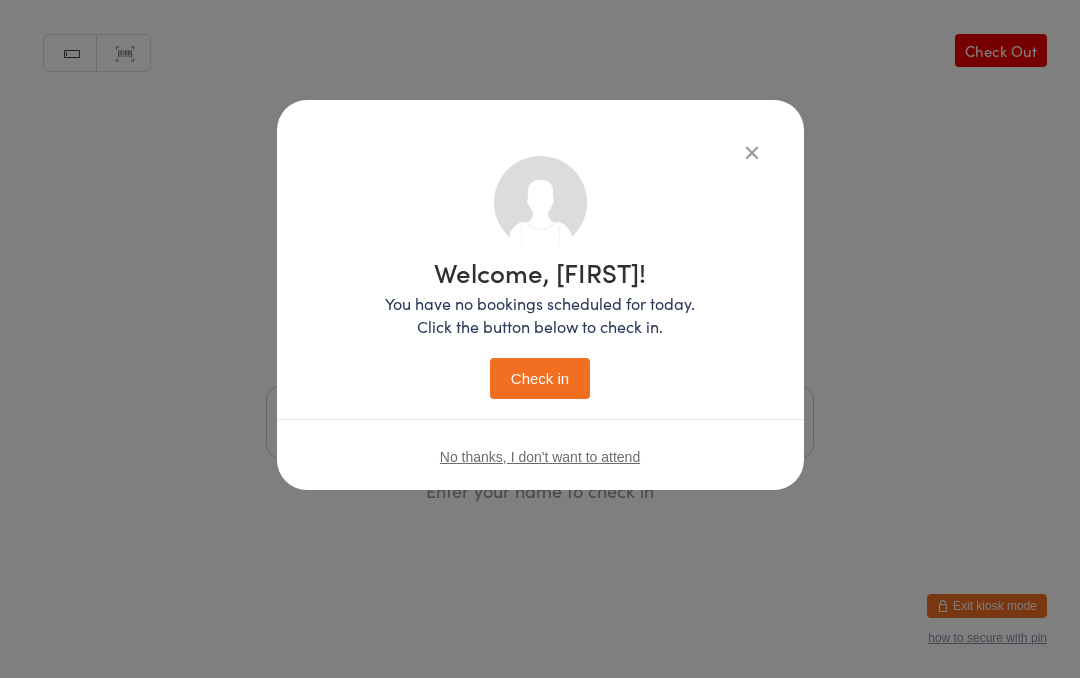 click on "Check in" at bounding box center [540, 378] 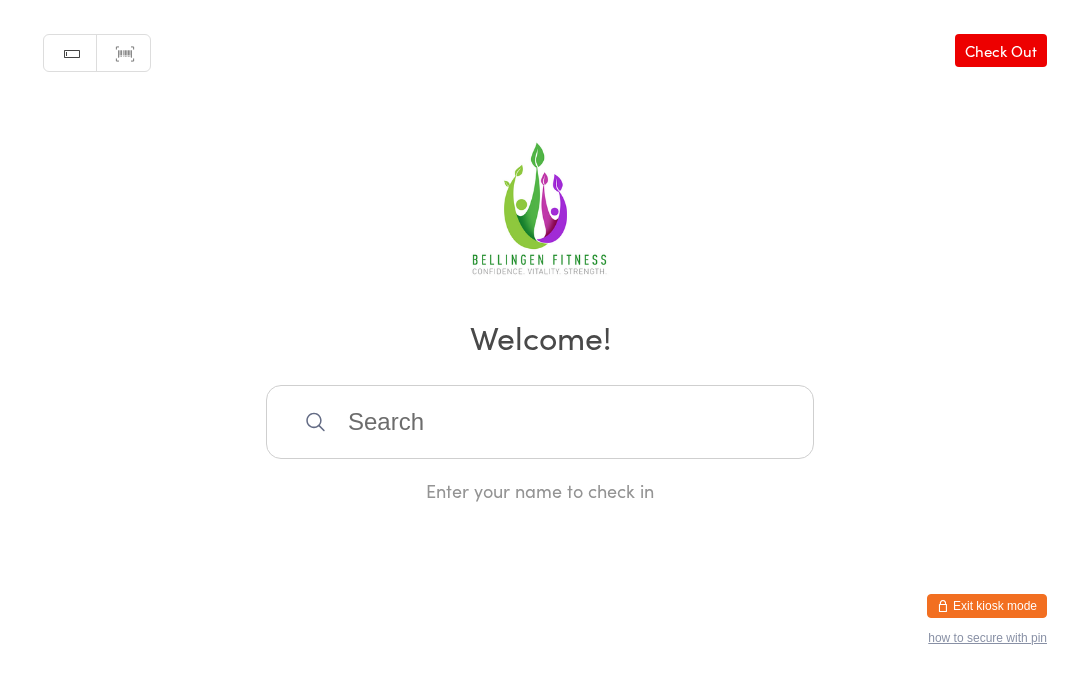 click at bounding box center (540, 422) 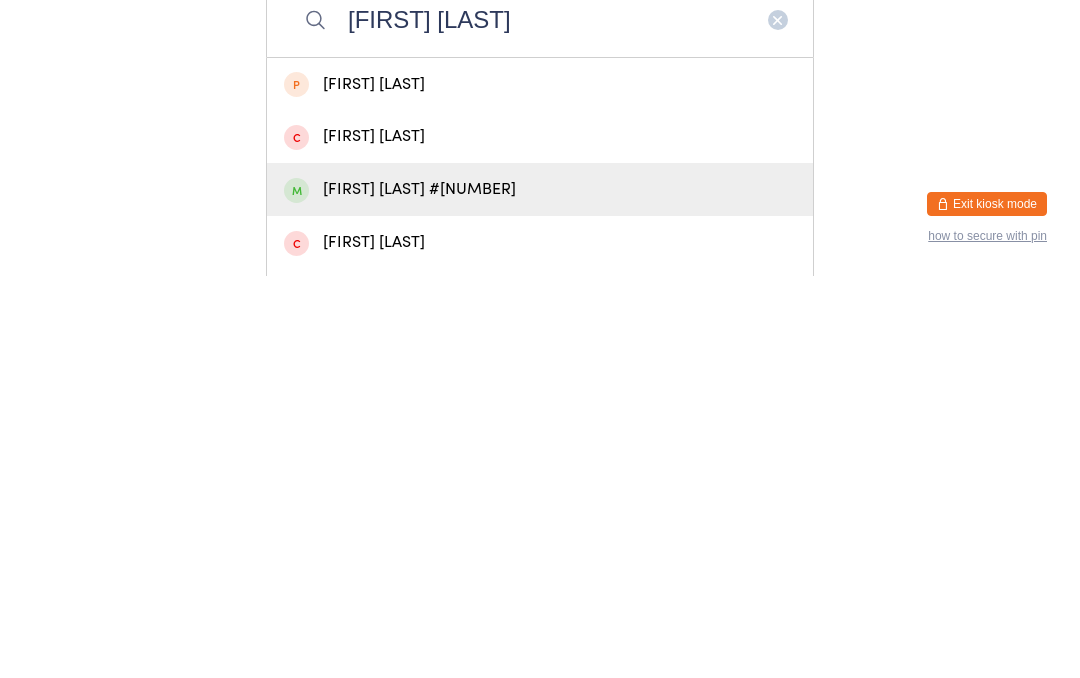 type on "[FIRST] [LAST]" 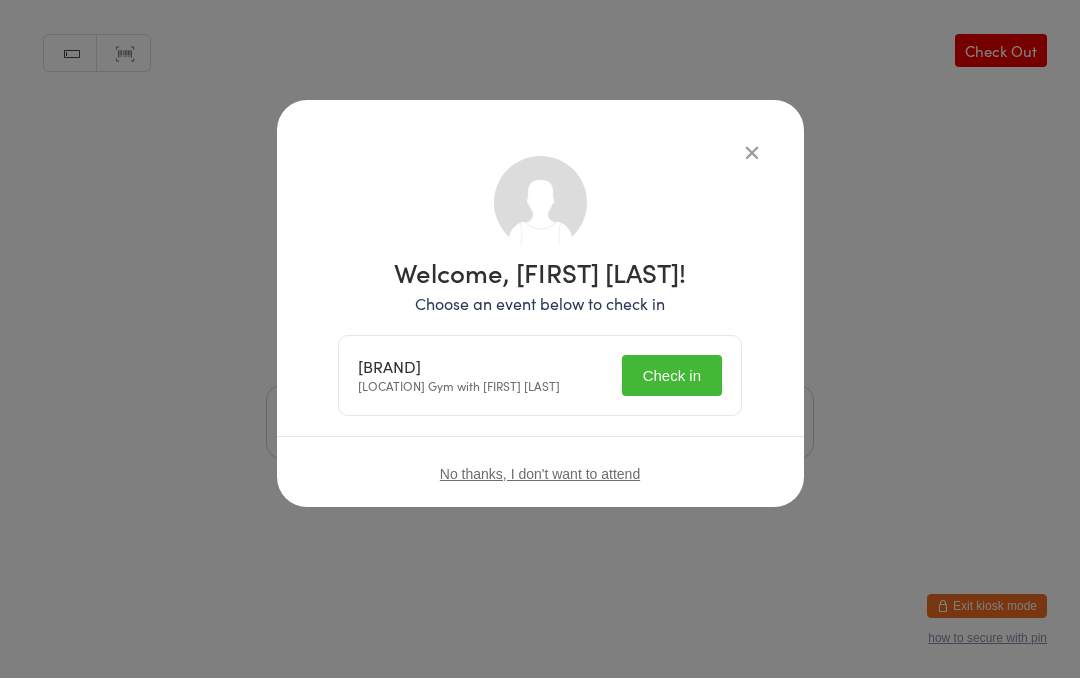 click on "Check in" at bounding box center [672, 375] 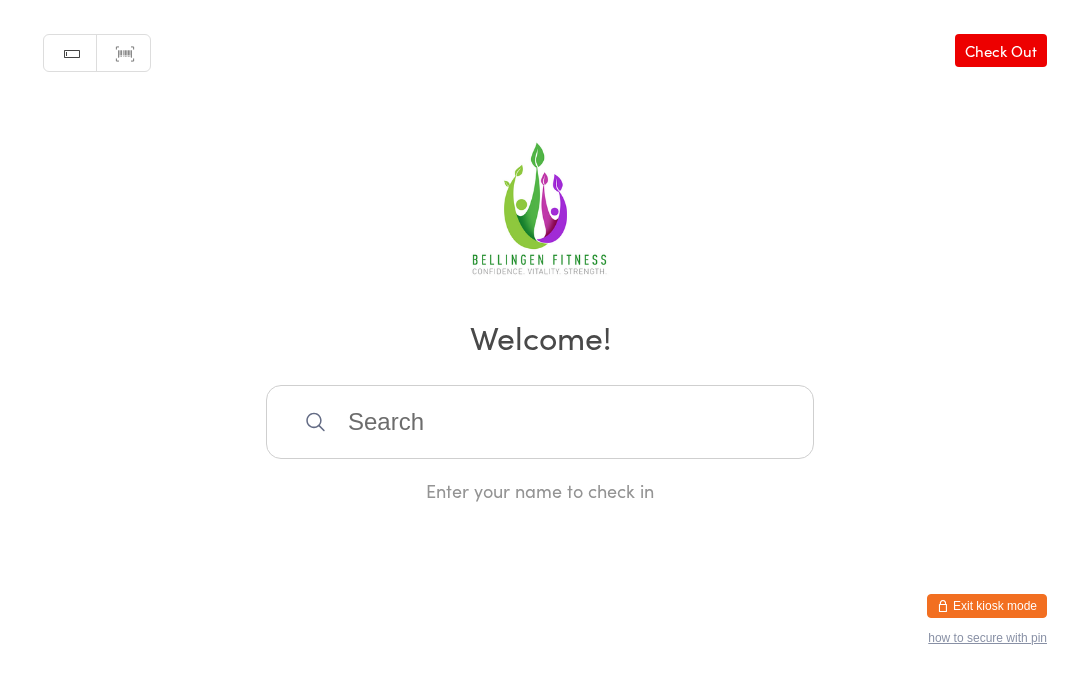 click at bounding box center (540, 422) 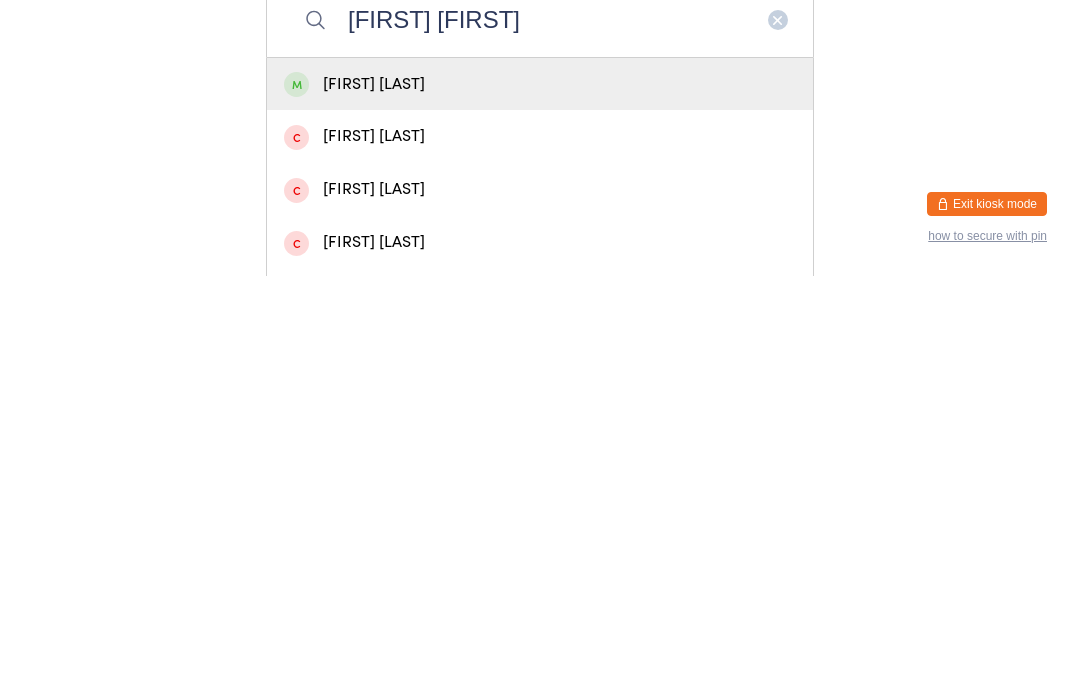 type on "[FIRST] [FIRST]" 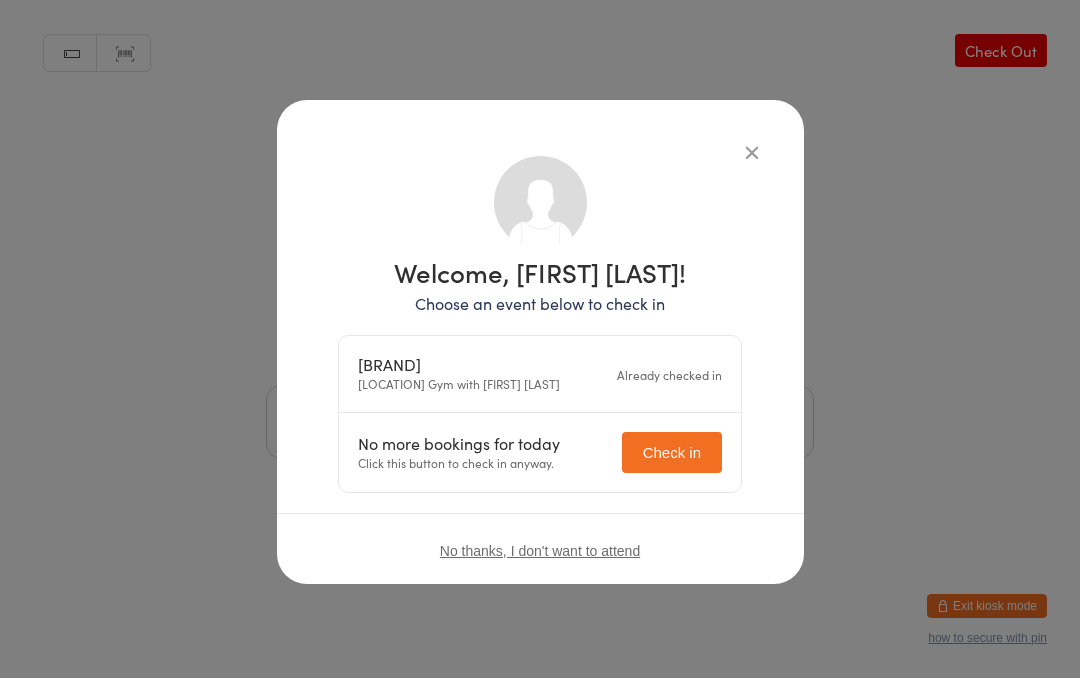 click on "Check in" at bounding box center [672, 452] 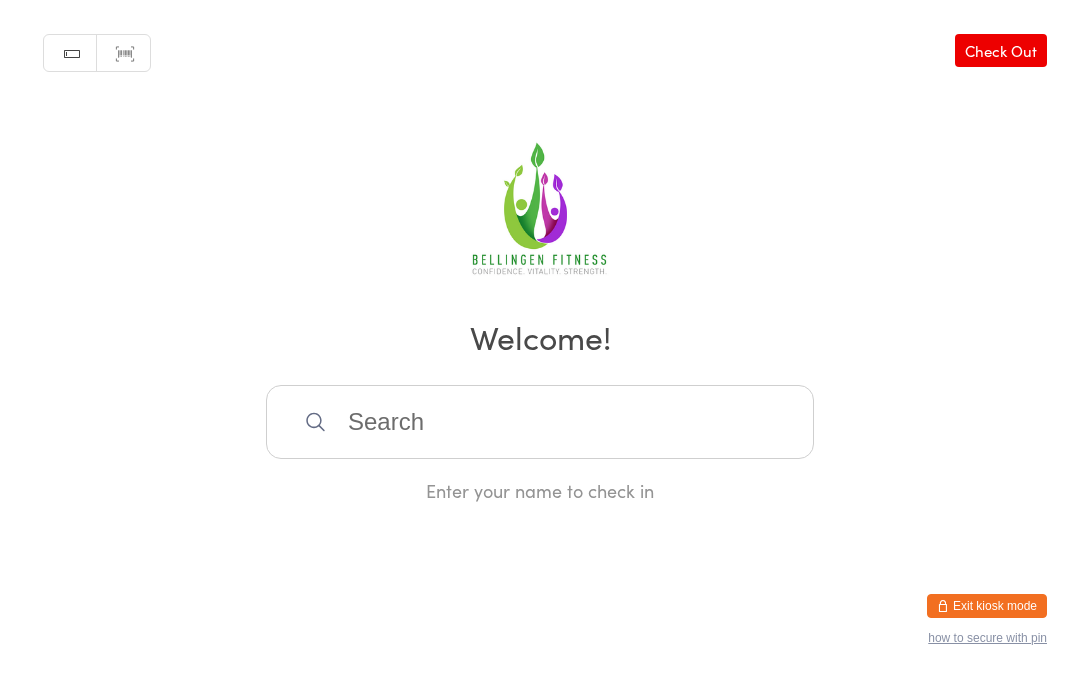 click at bounding box center (540, 422) 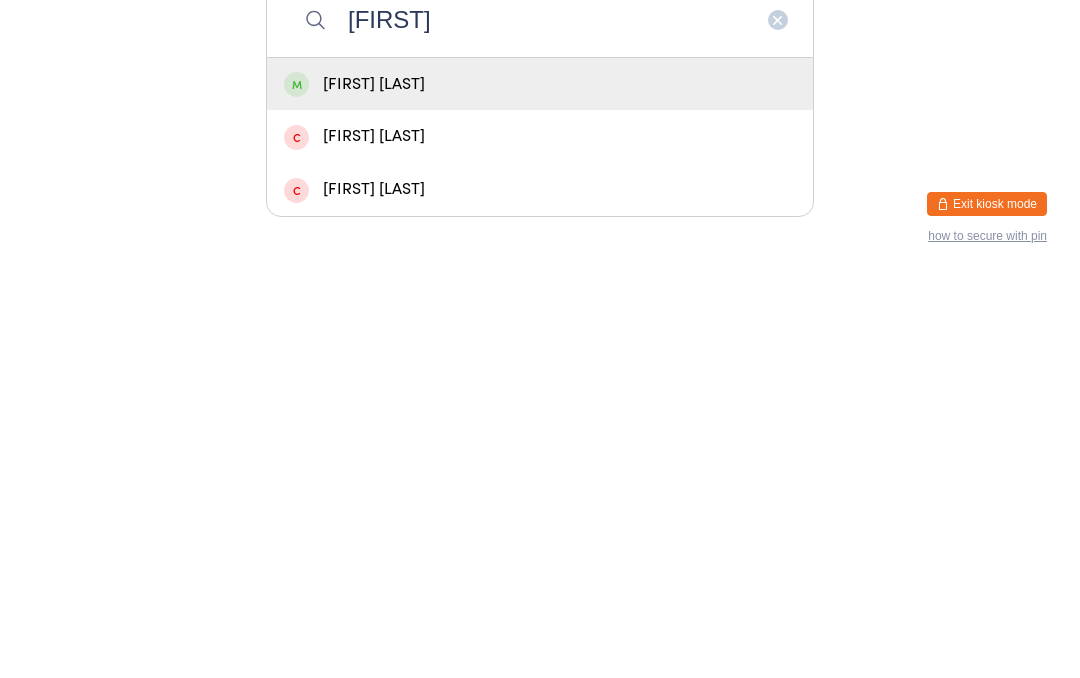 type on "[FIRST]" 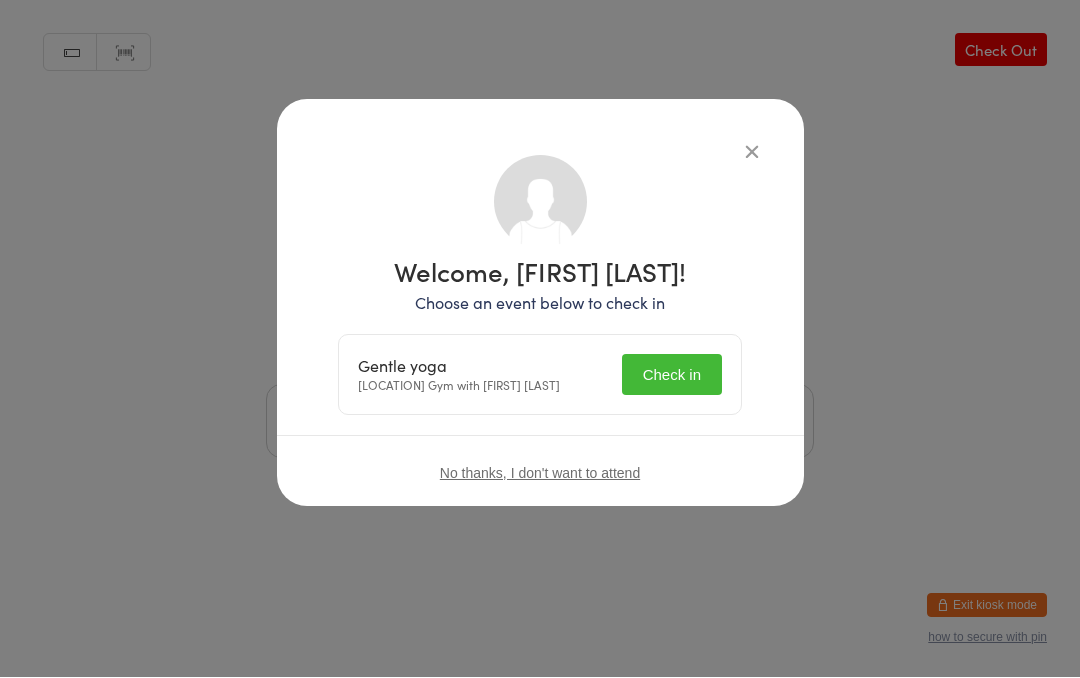 click on "Check in" at bounding box center [672, 375] 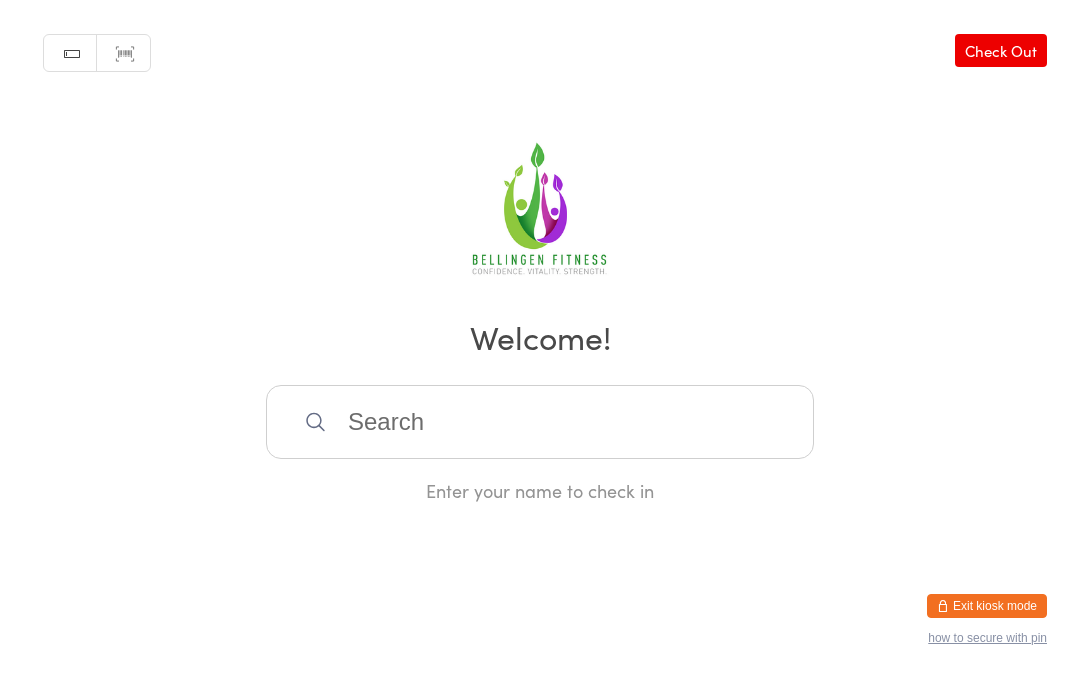click at bounding box center (540, 422) 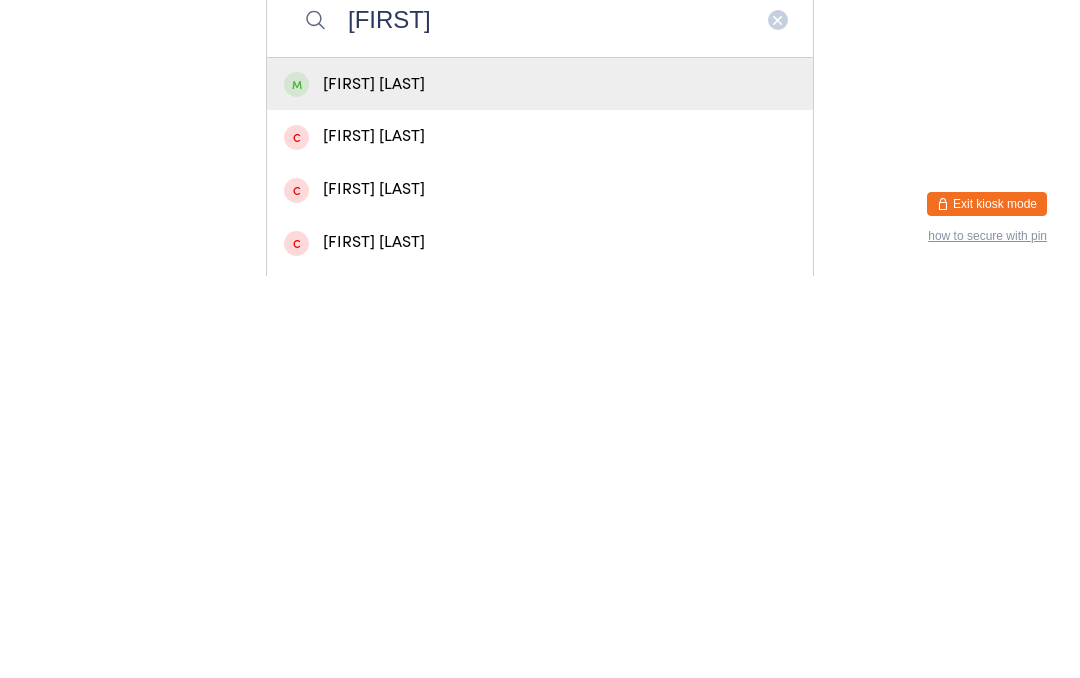 type on "[FIRST]" 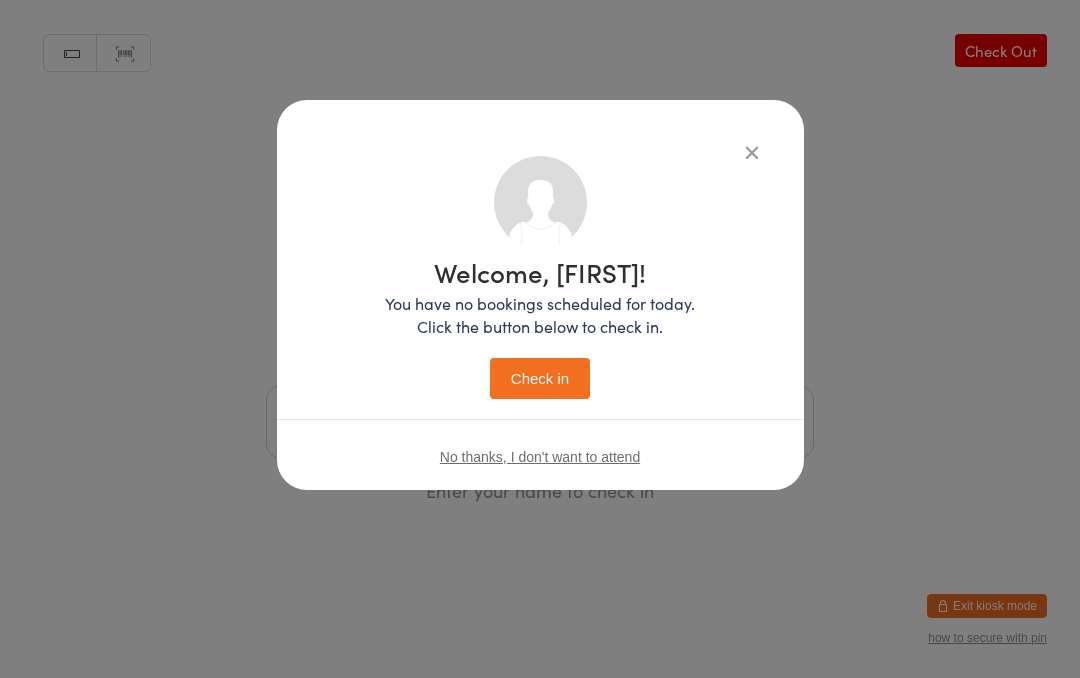 click on "Check in" at bounding box center [540, 378] 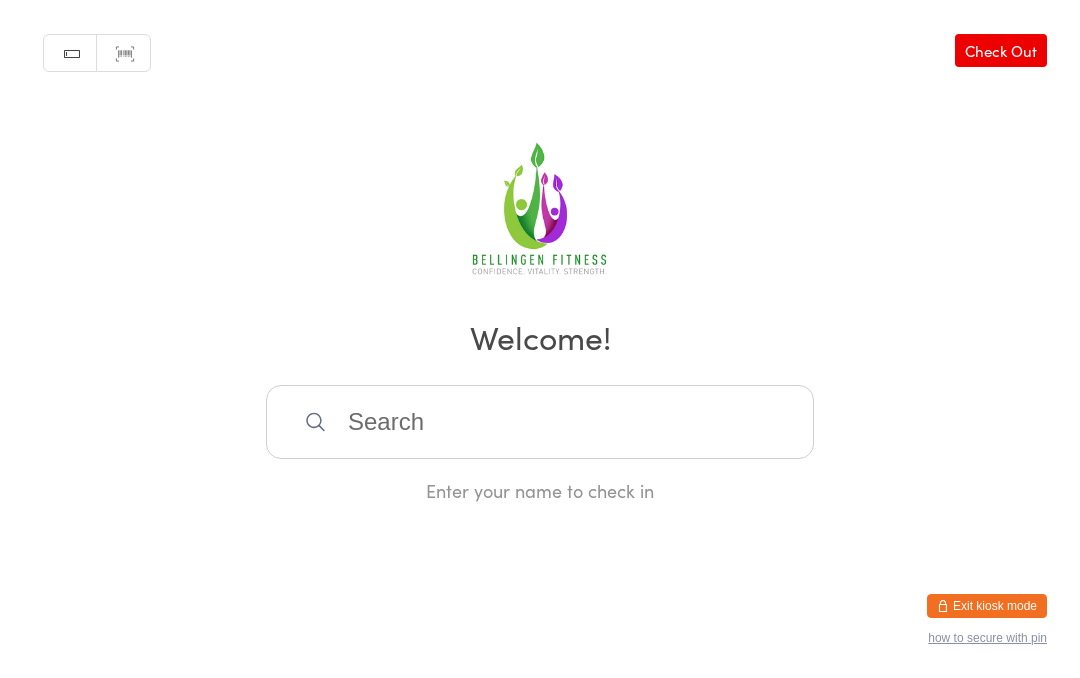click at bounding box center (540, 422) 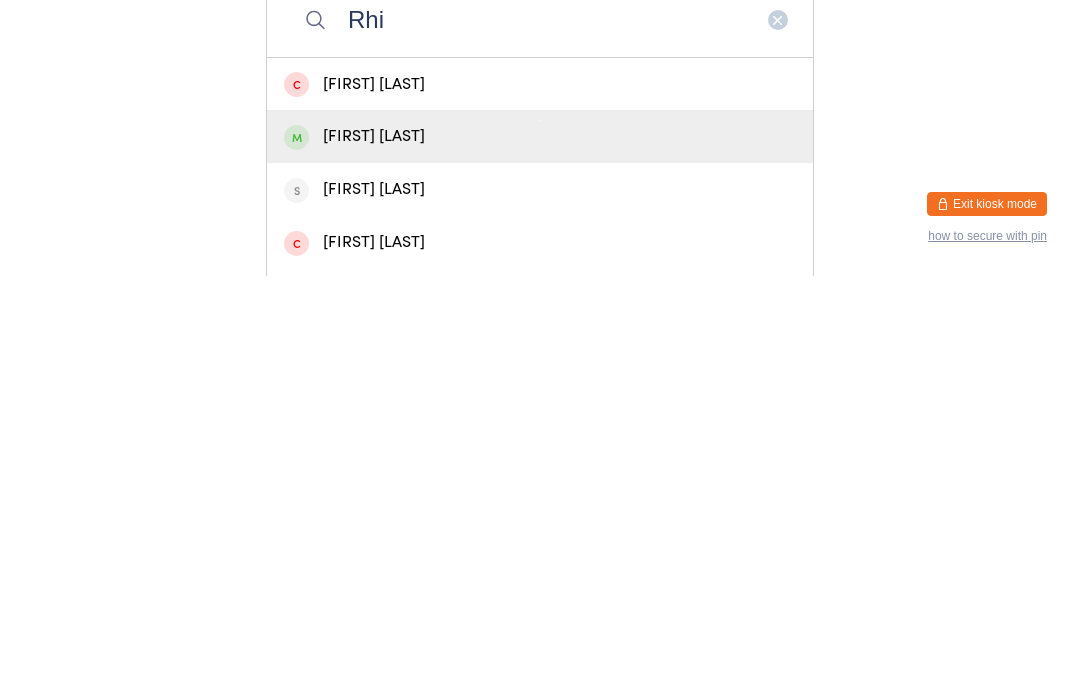 type on "Rhi" 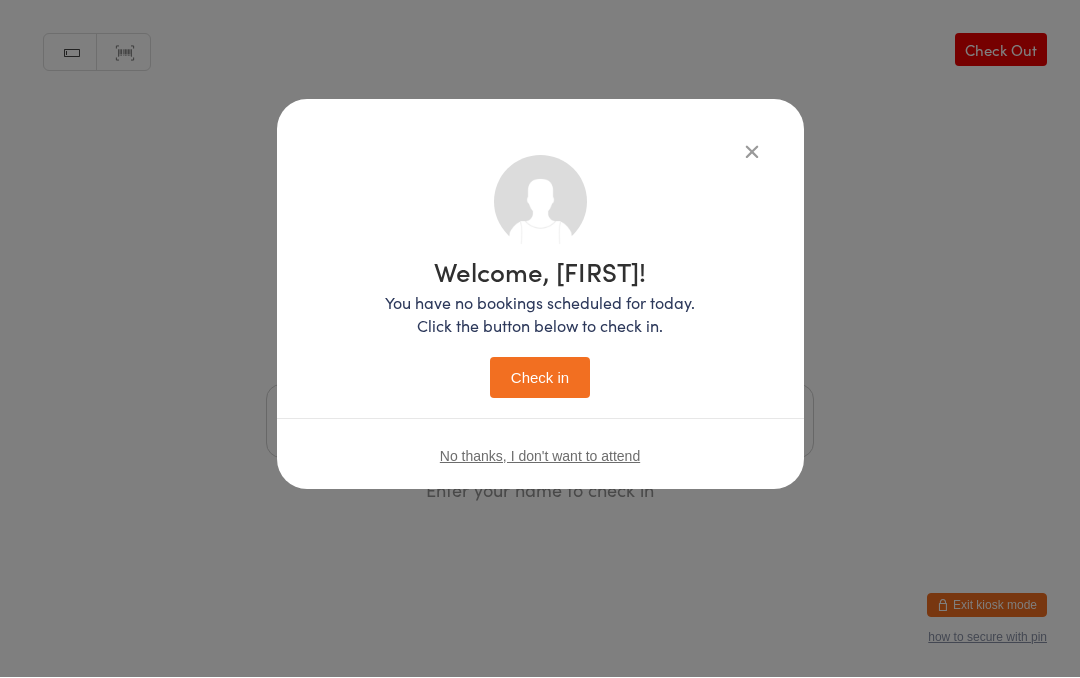 click on "Check in" at bounding box center [540, 378] 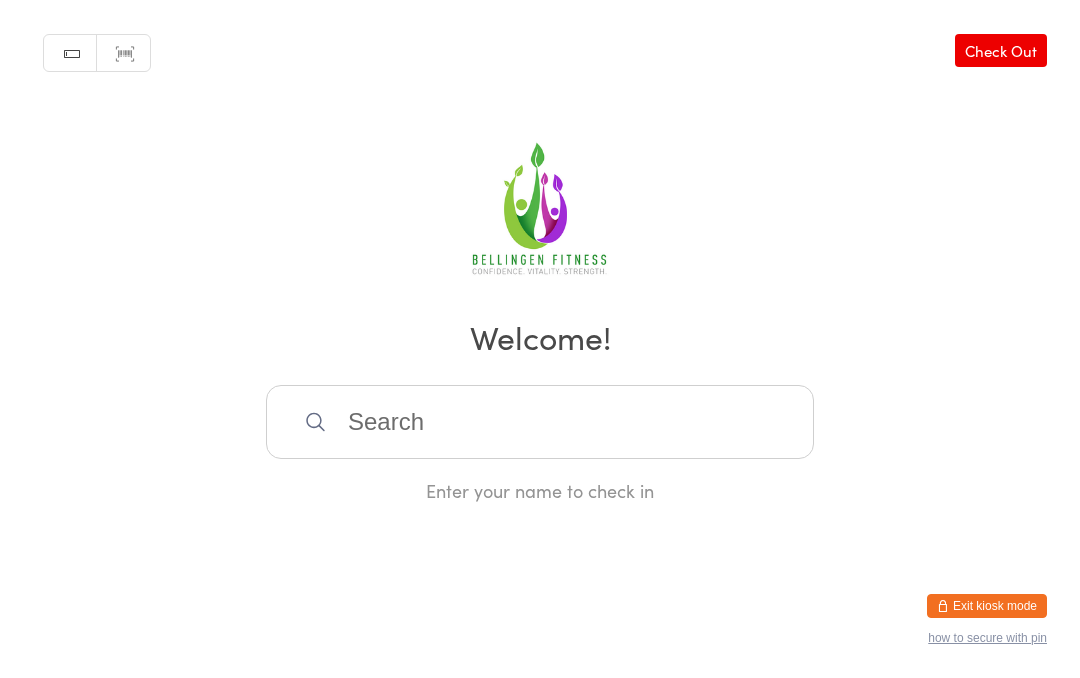 click at bounding box center [540, 422] 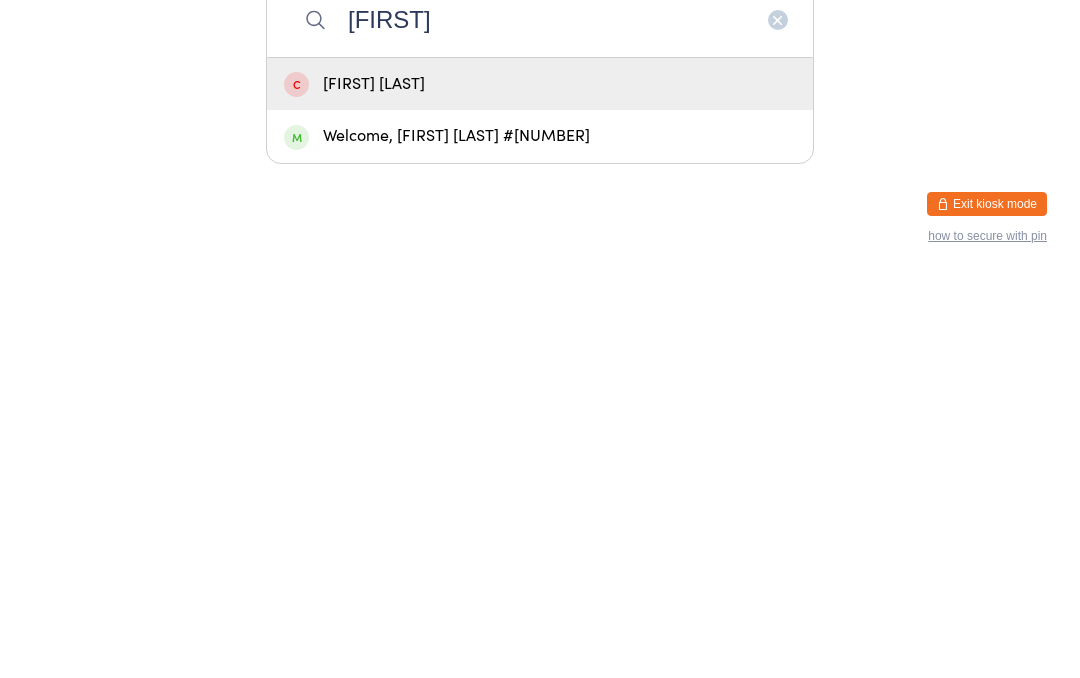 type on "[FIRST]" 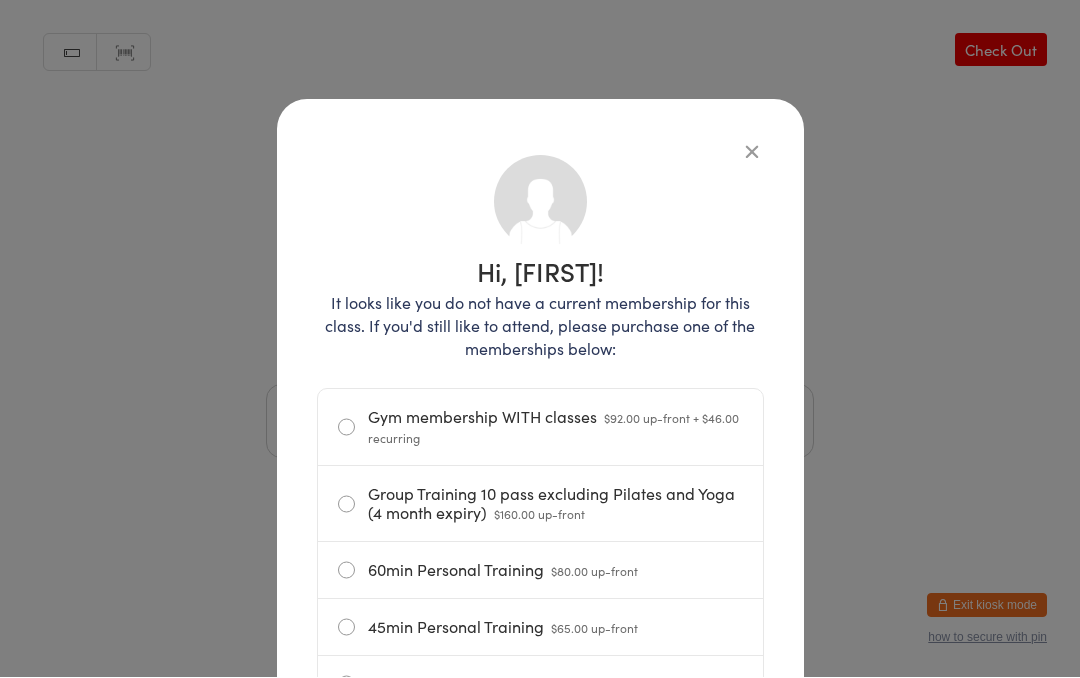 click at bounding box center (752, 152) 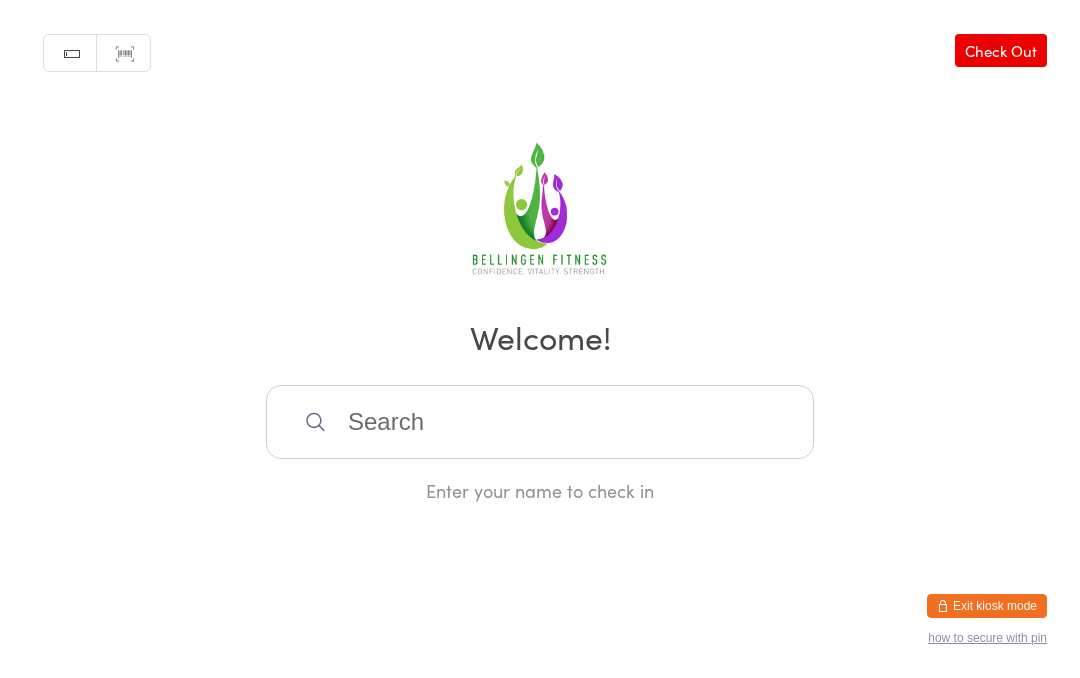 click at bounding box center [540, 422] 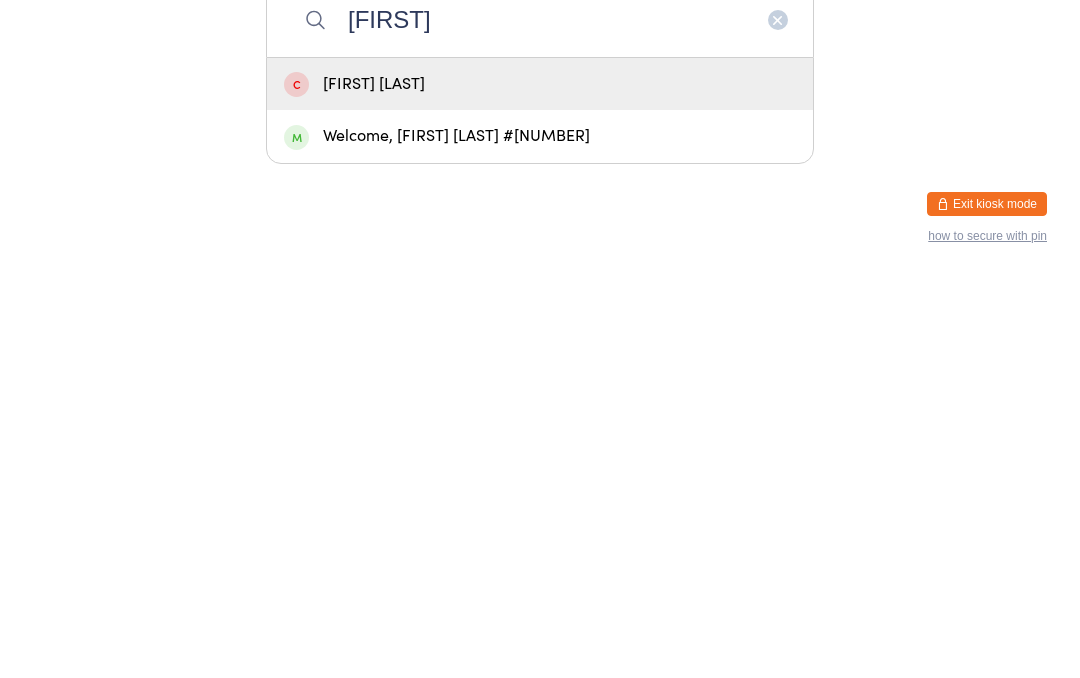 type on "[FIRST]" 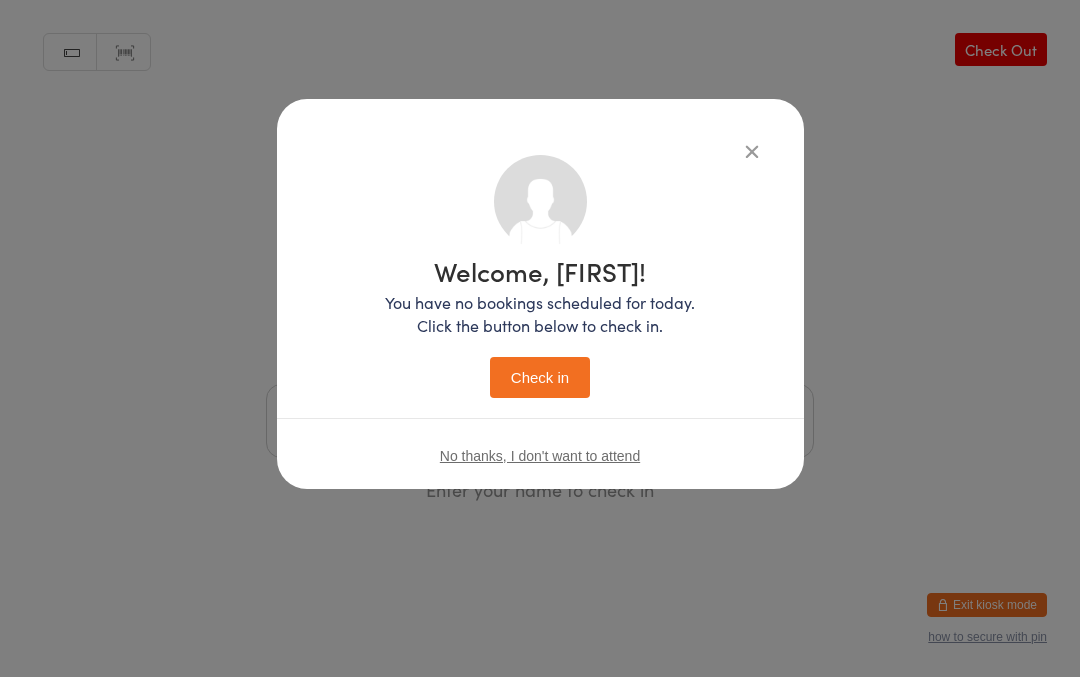 click on "Check in" at bounding box center [540, 378] 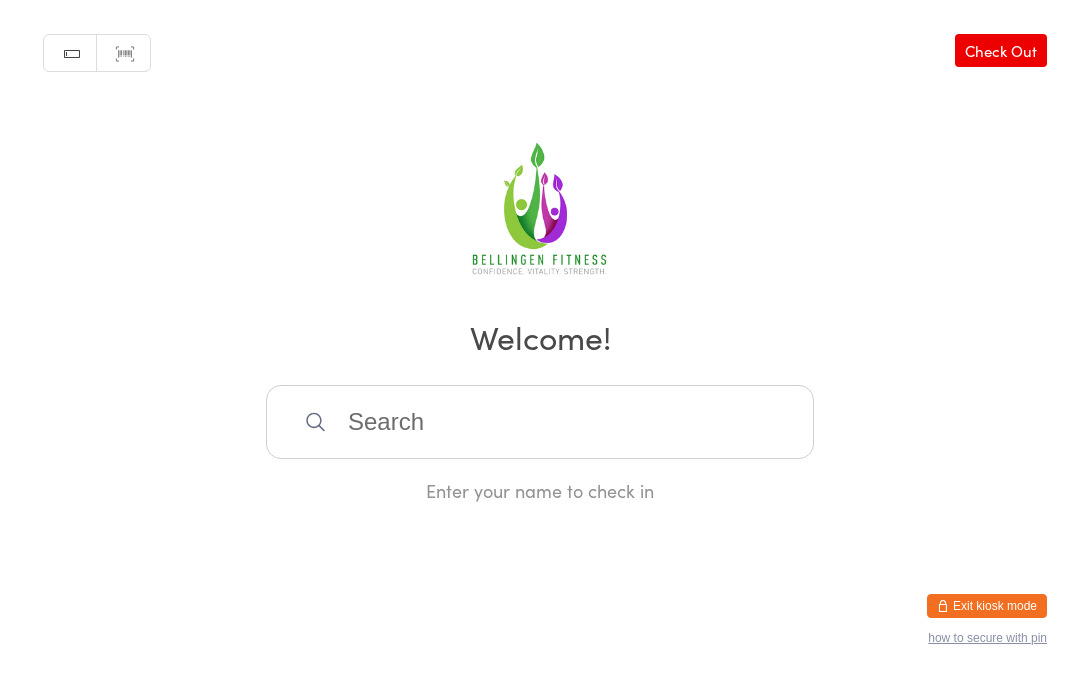 click at bounding box center (540, 422) 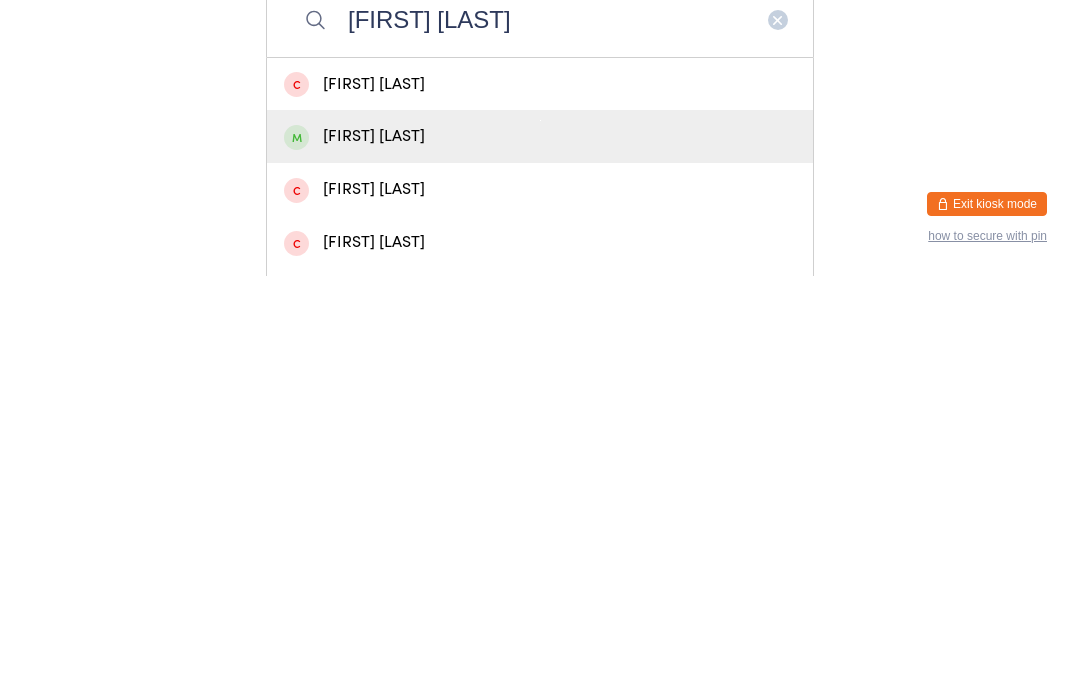 type on "[FIRST] [LAST]" 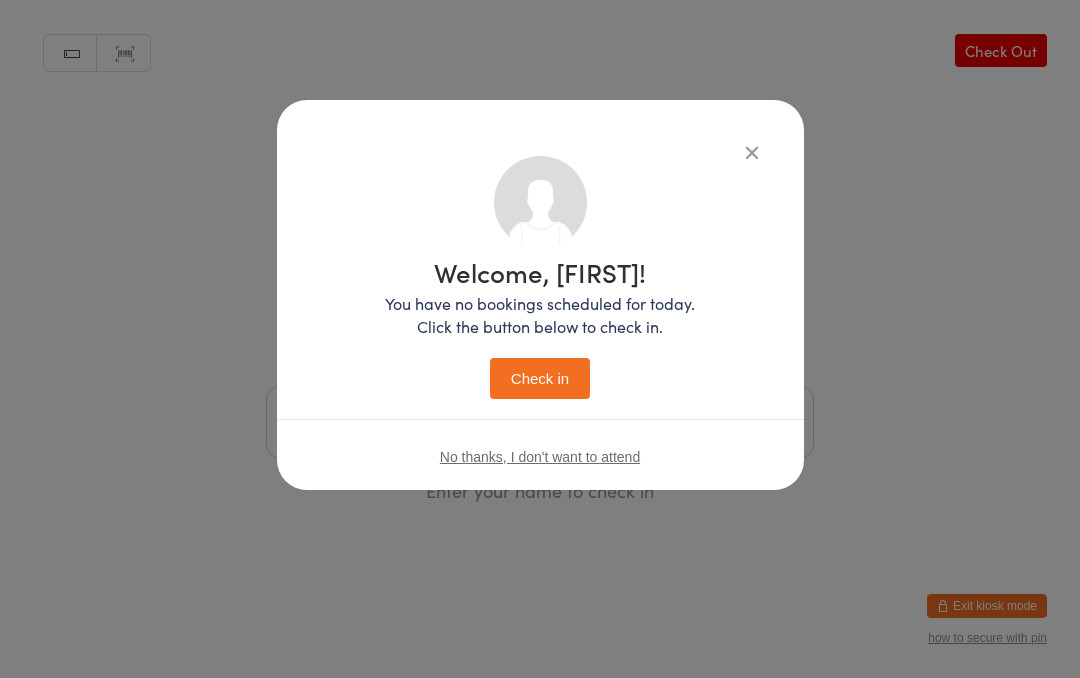 click on "Check in" at bounding box center (540, 378) 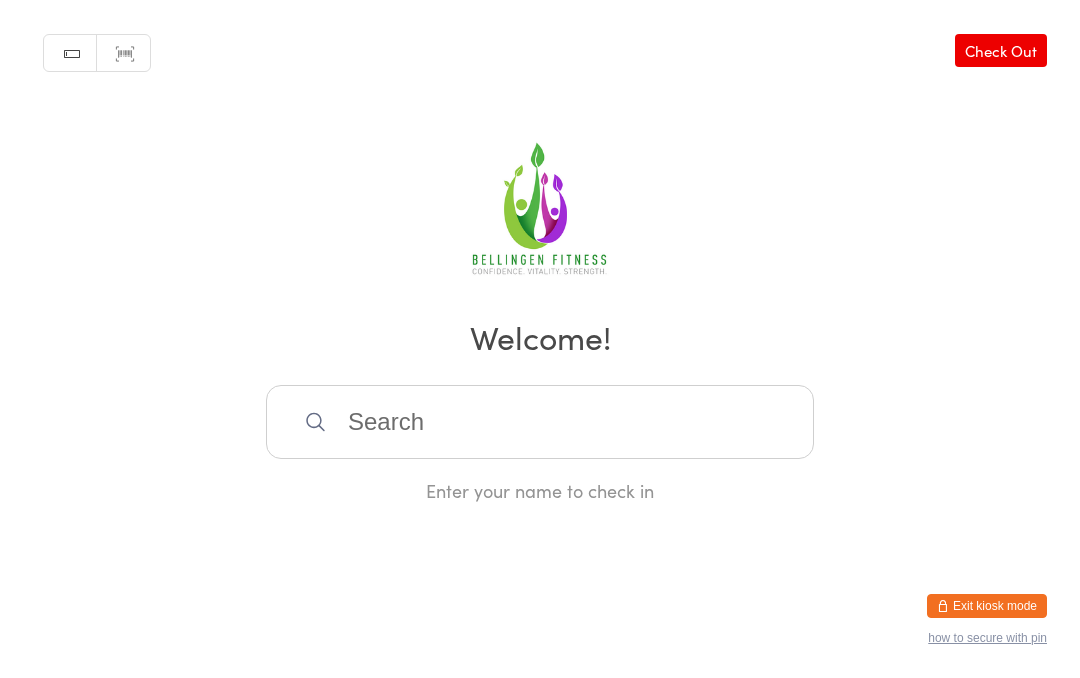 click on "Enter your name to check in" at bounding box center (540, 444) 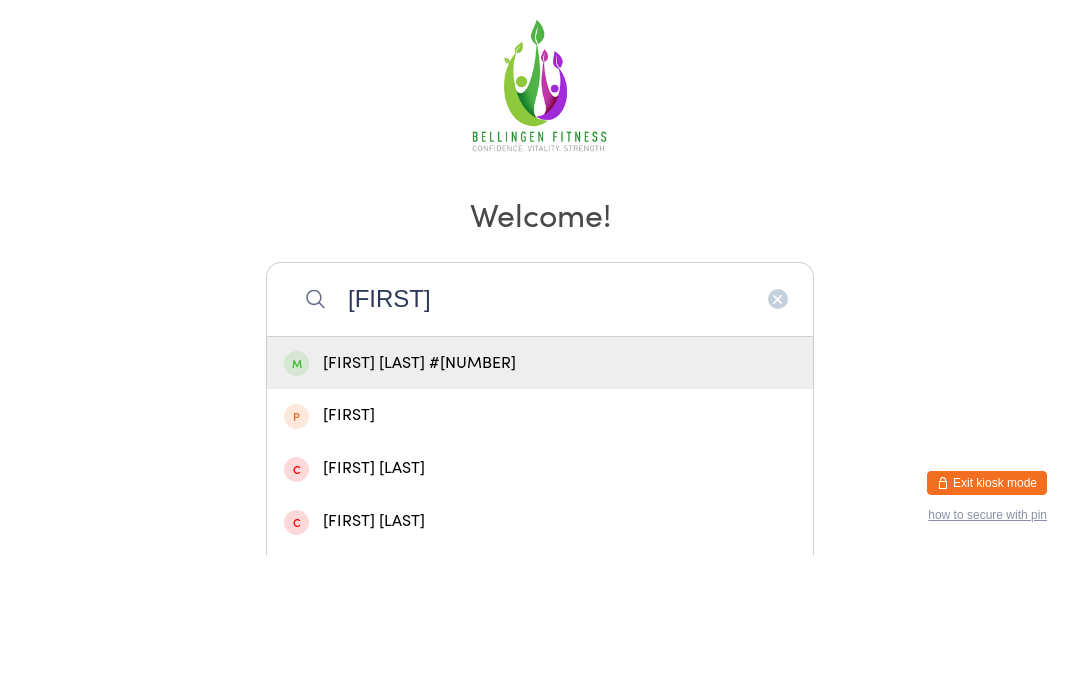 scroll, scrollTop: 123, scrollLeft: 0, axis: vertical 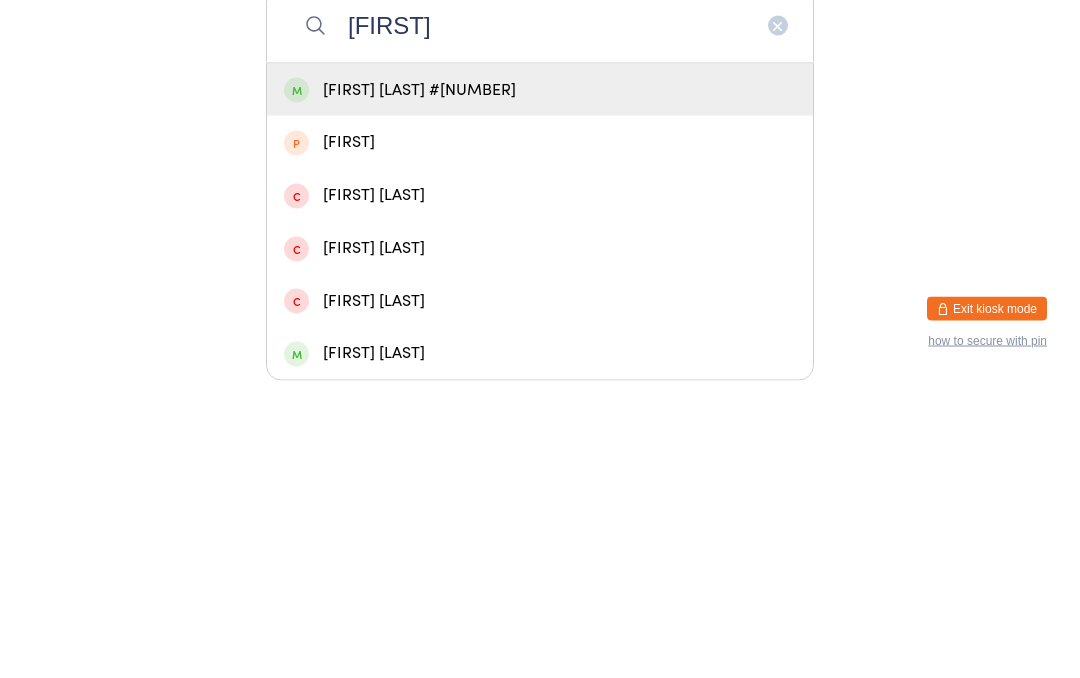 type on "[FIRST]" 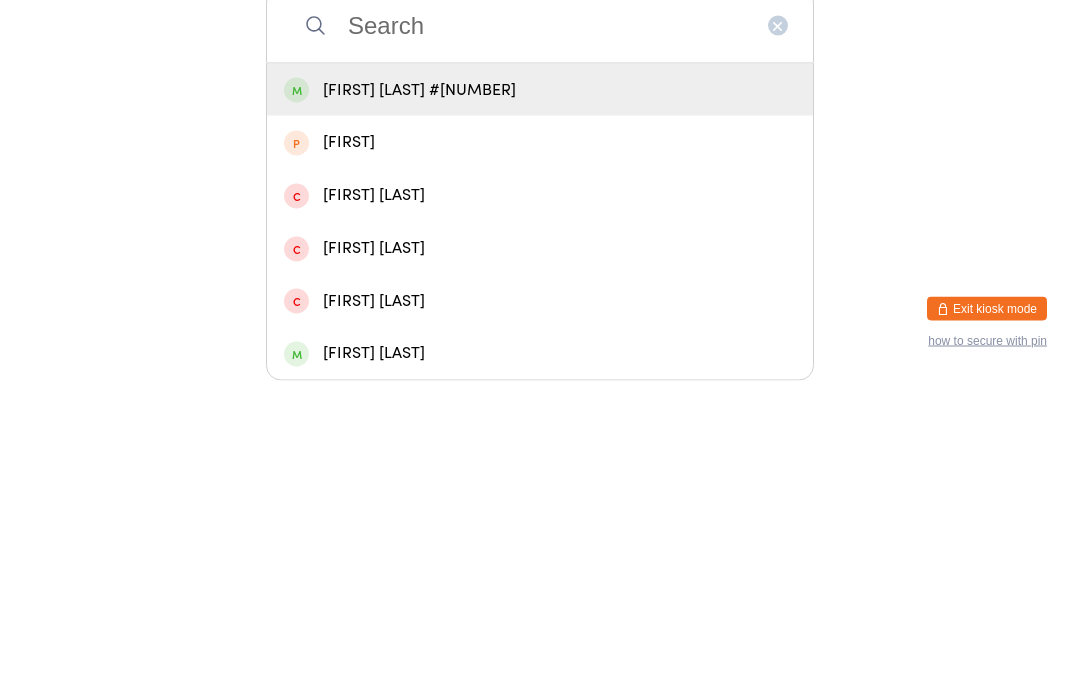 scroll, scrollTop: 0, scrollLeft: 0, axis: both 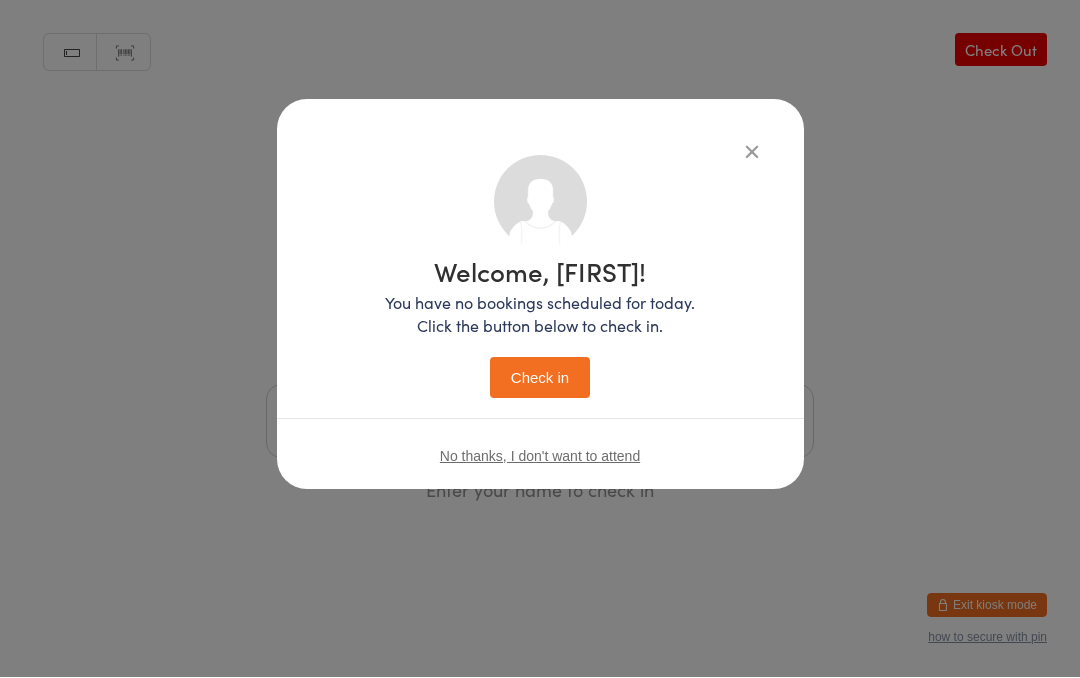 click on "Check in" at bounding box center [540, 378] 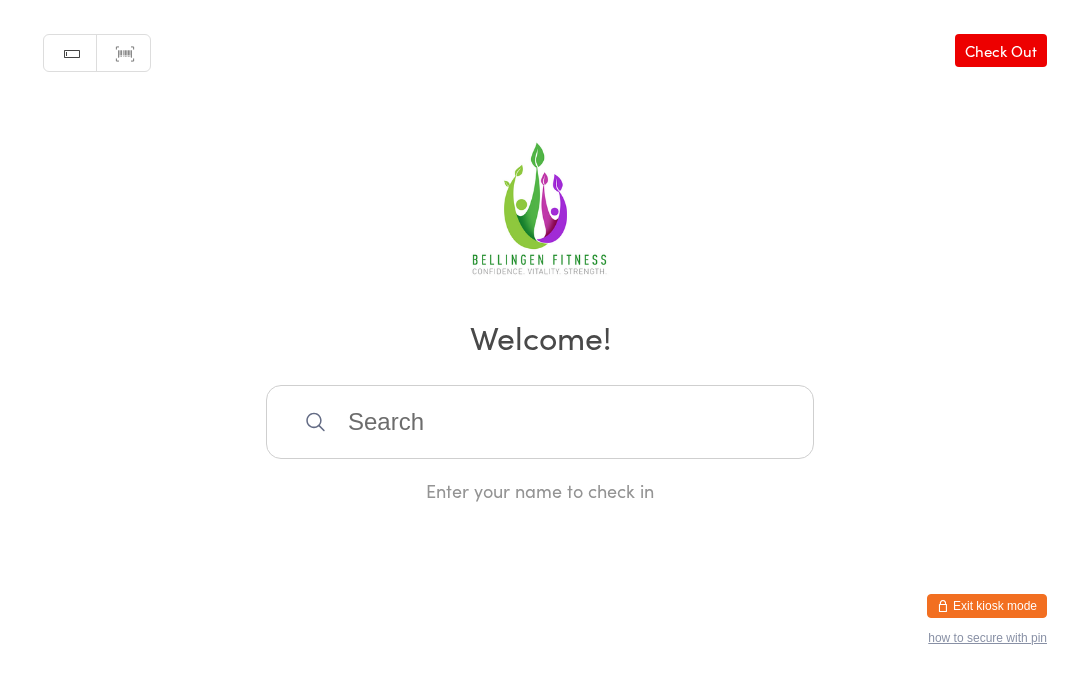 click at bounding box center (540, 422) 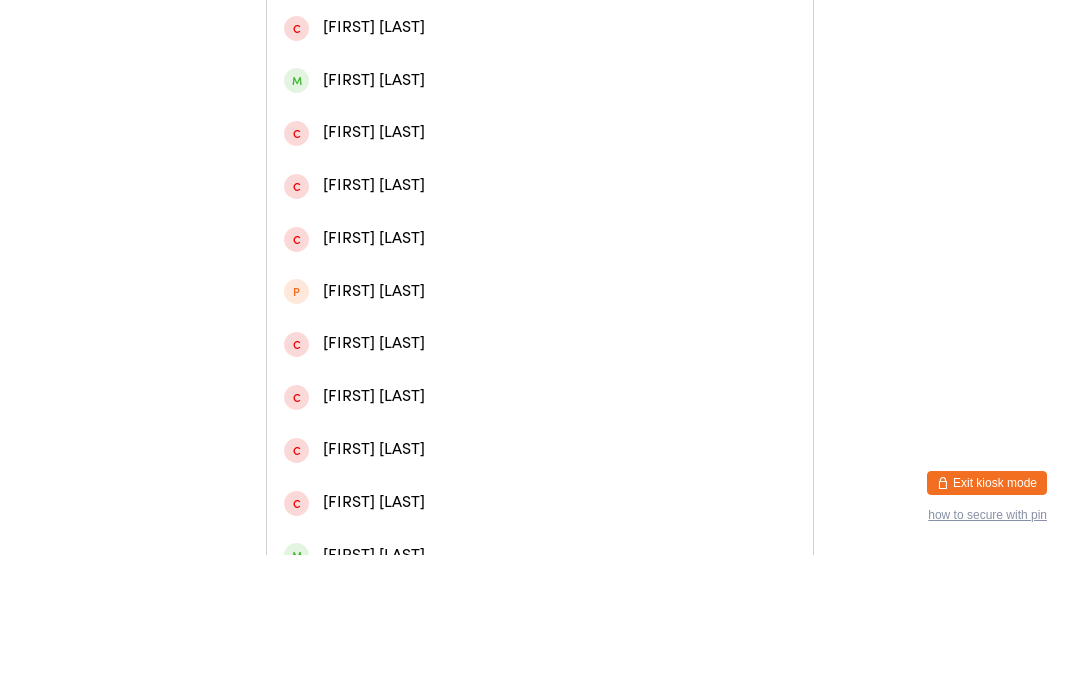 scroll, scrollTop: 606, scrollLeft: 0, axis: vertical 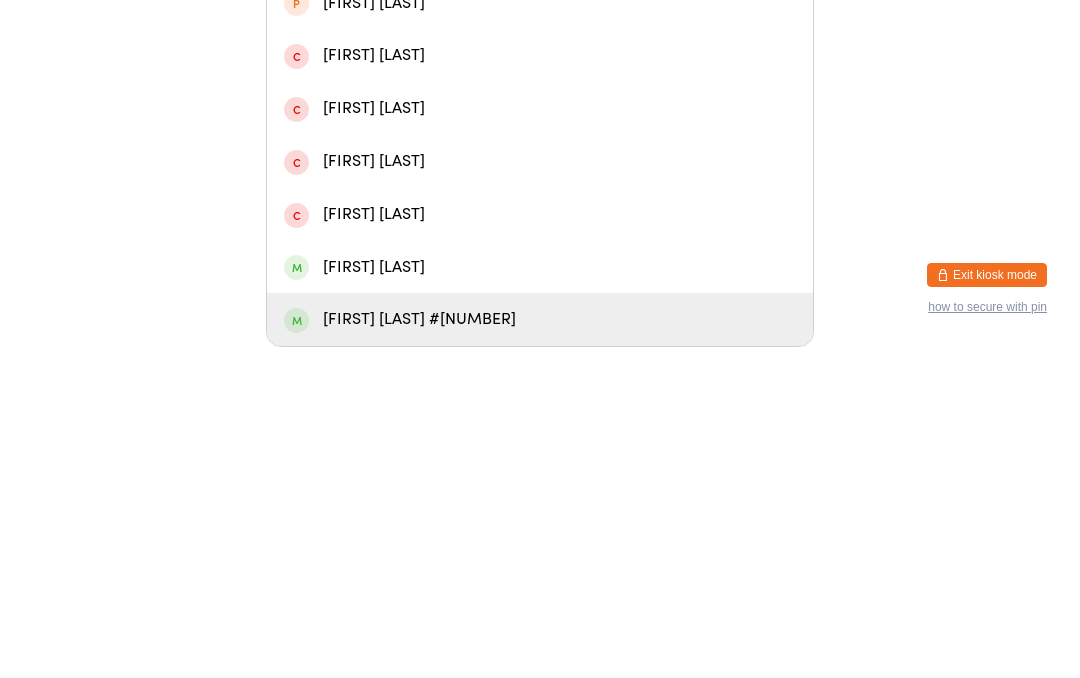 type on "[FIRST]" 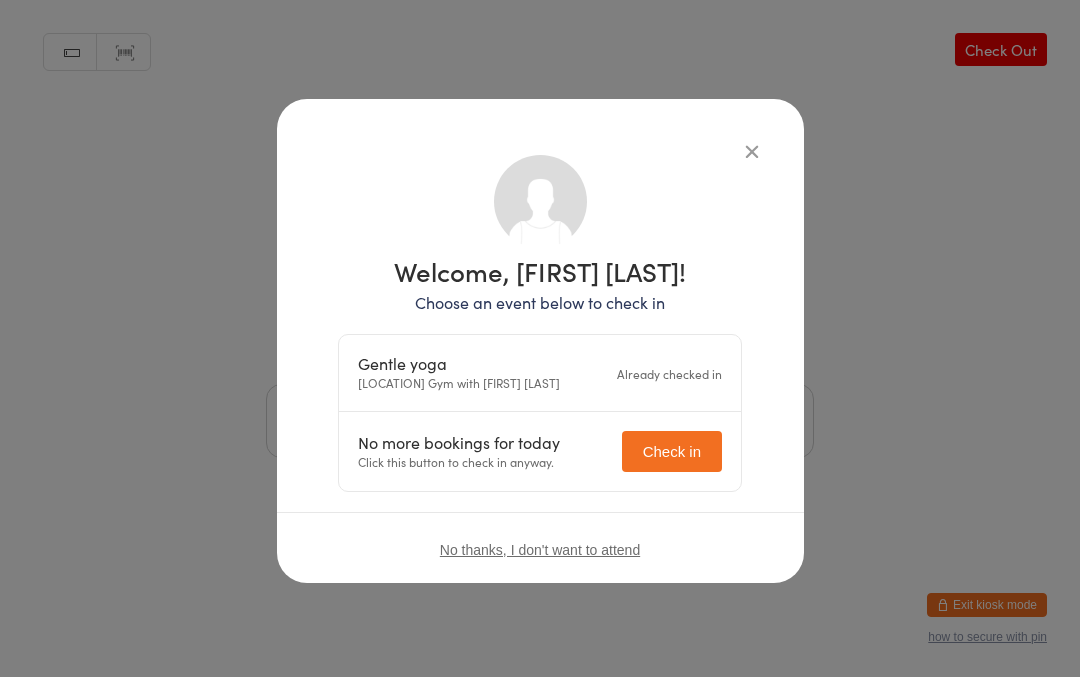 click at bounding box center [752, 152] 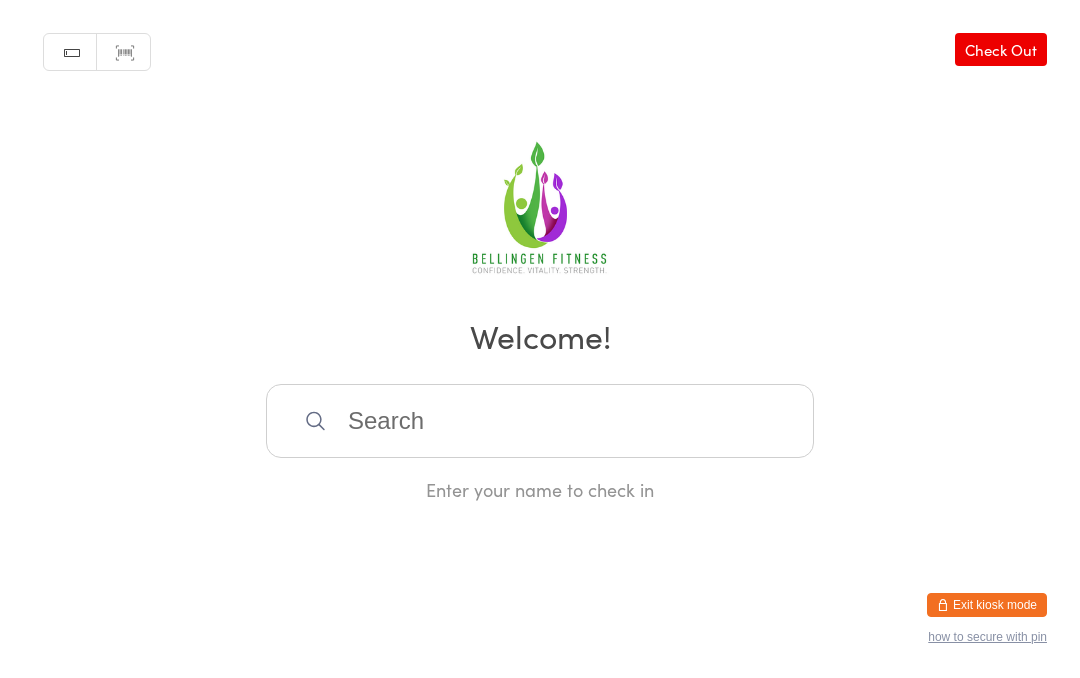 click at bounding box center (540, 422) 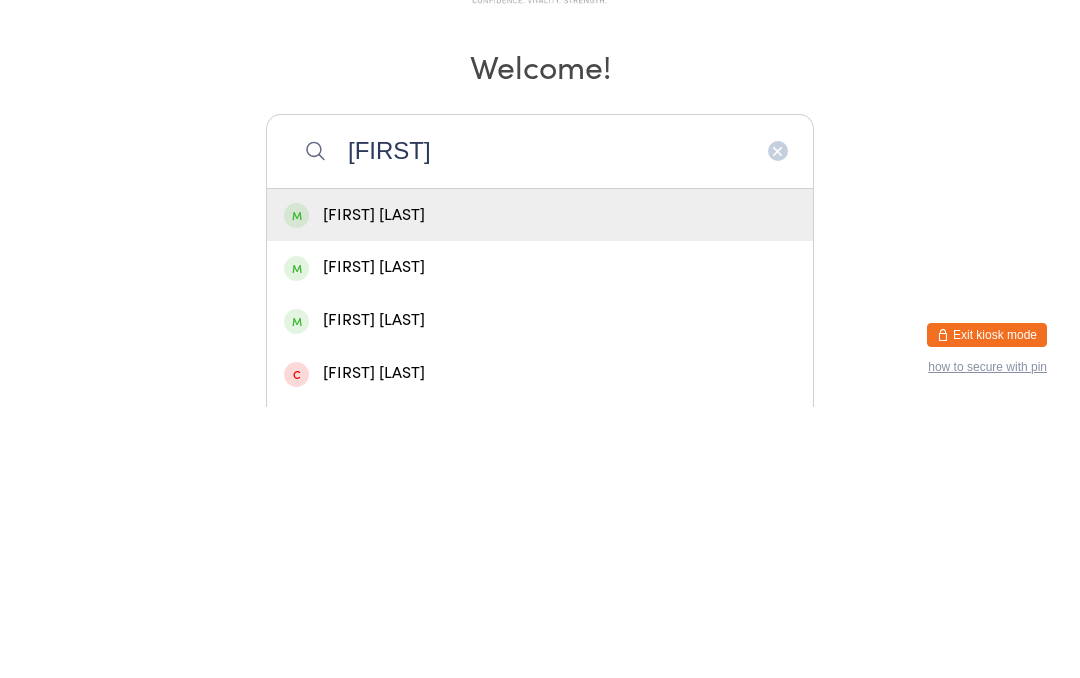 type on "[FIRST]" 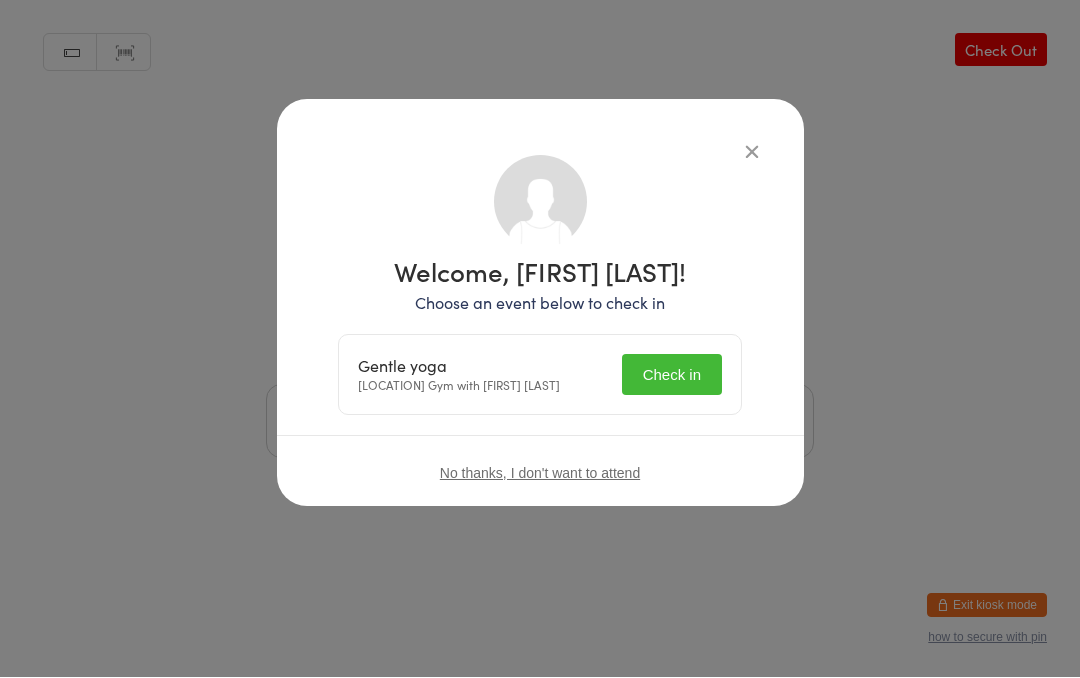click on "Check in" at bounding box center (672, 375) 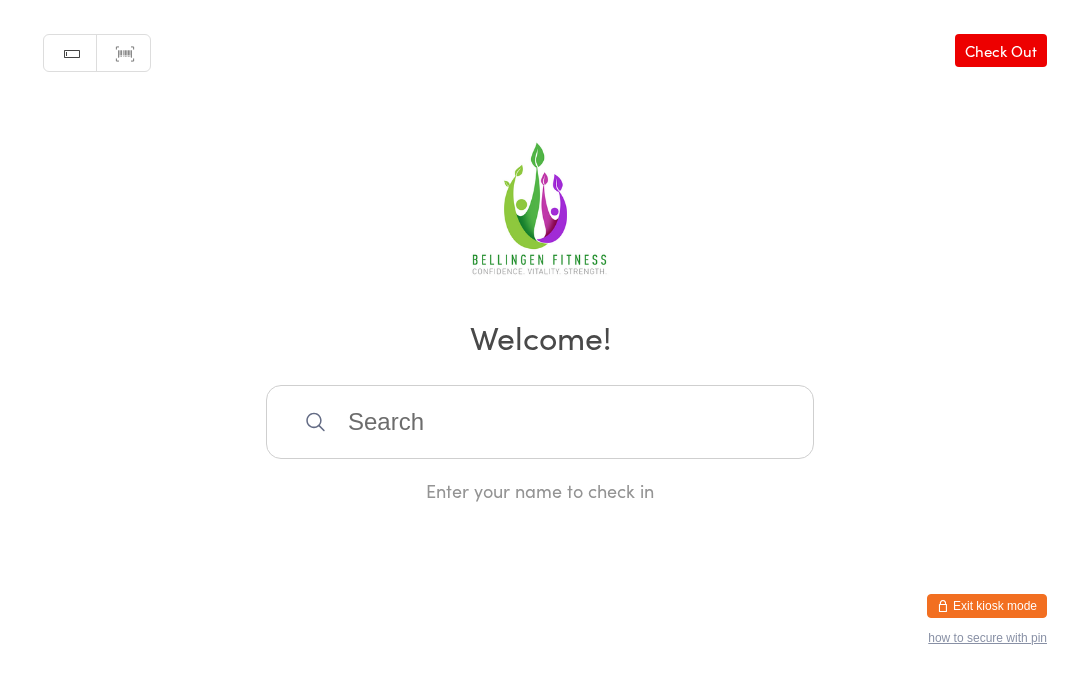 click at bounding box center [540, 422] 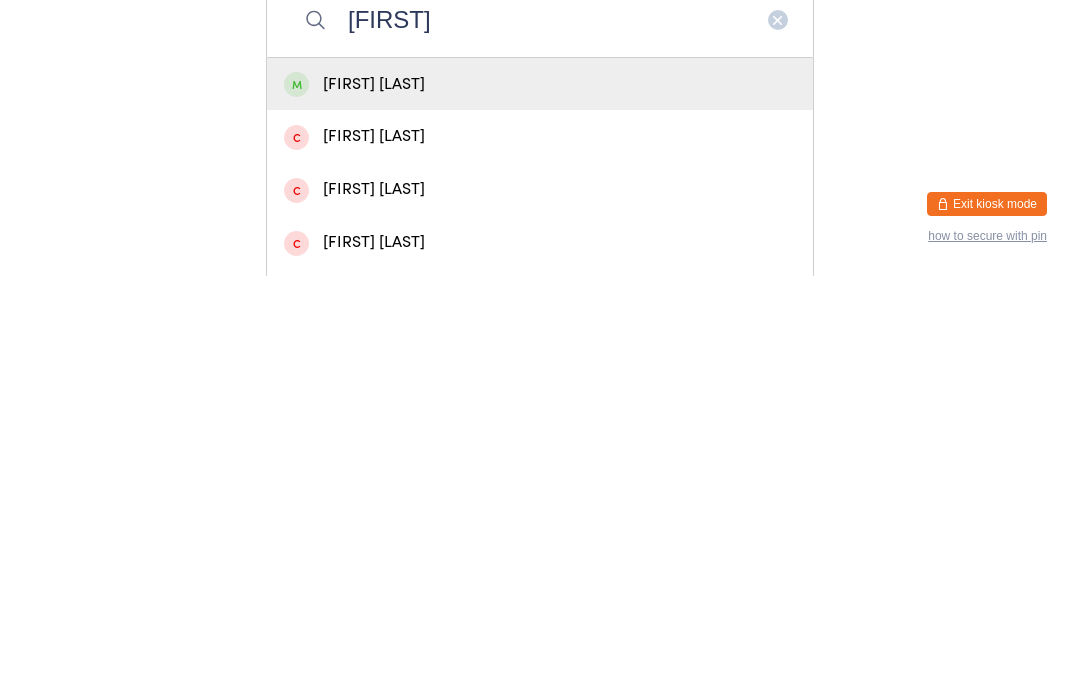 type on "[FIRST]" 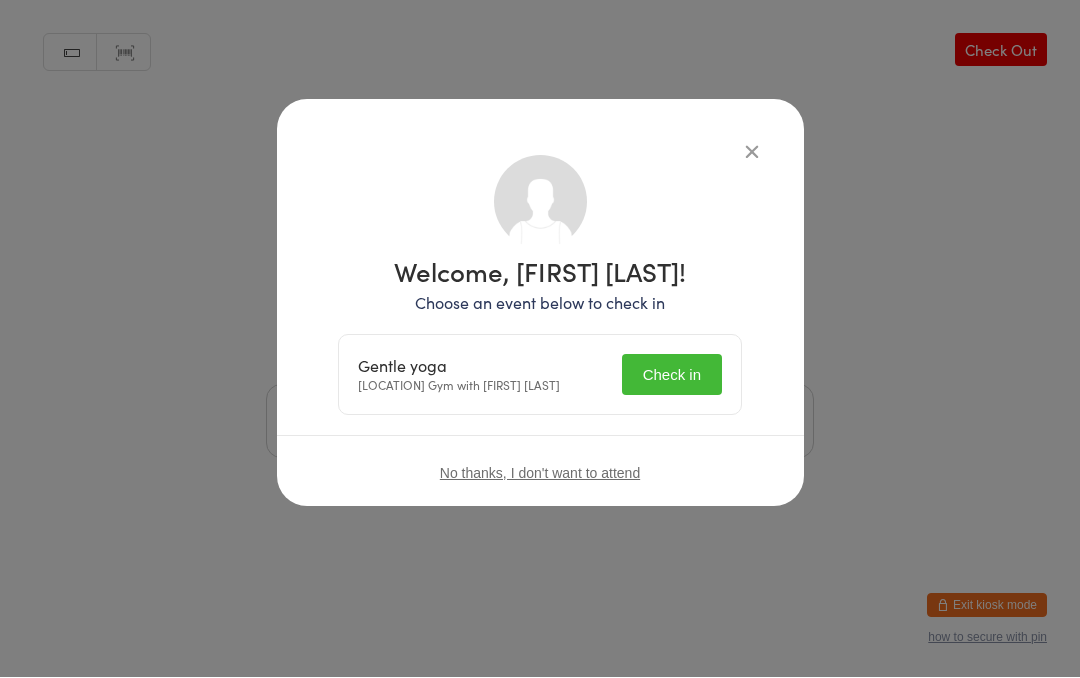 click on "Check in" at bounding box center (672, 375) 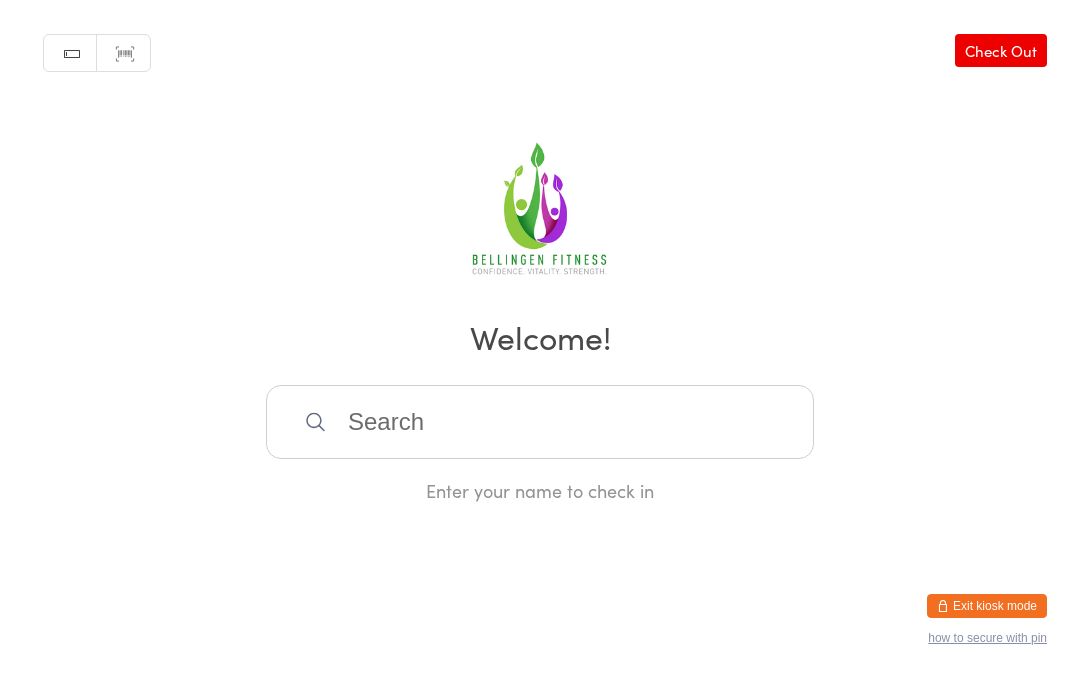 click at bounding box center [540, 422] 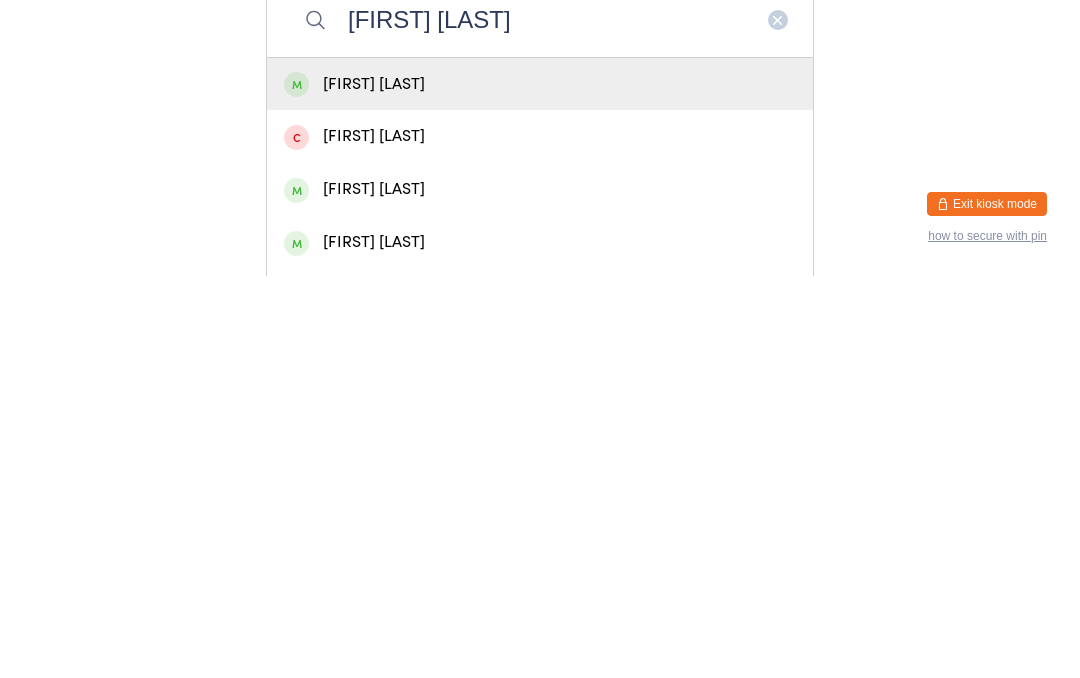 type on "[FIRST] [LAST]" 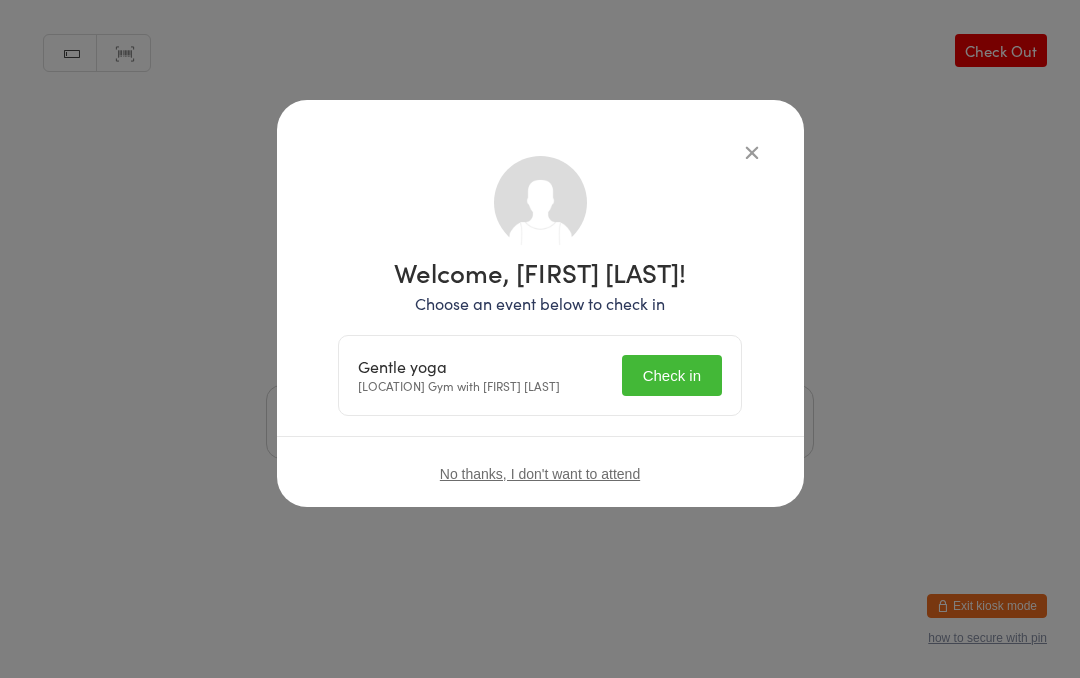 click on "Check in" at bounding box center [672, 375] 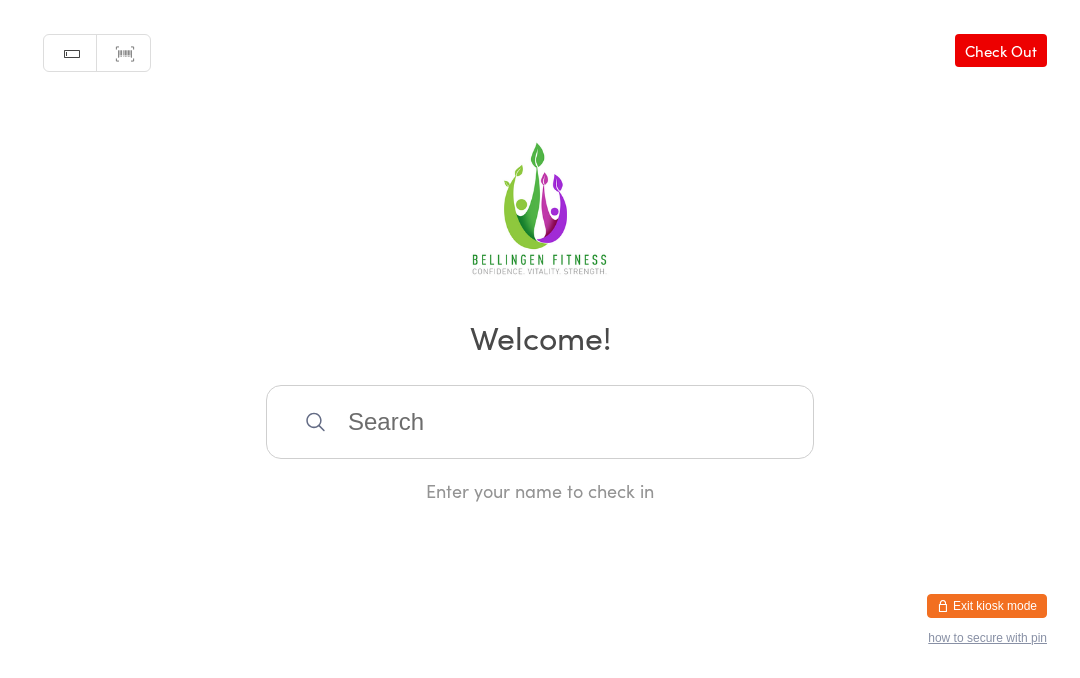click at bounding box center [540, 422] 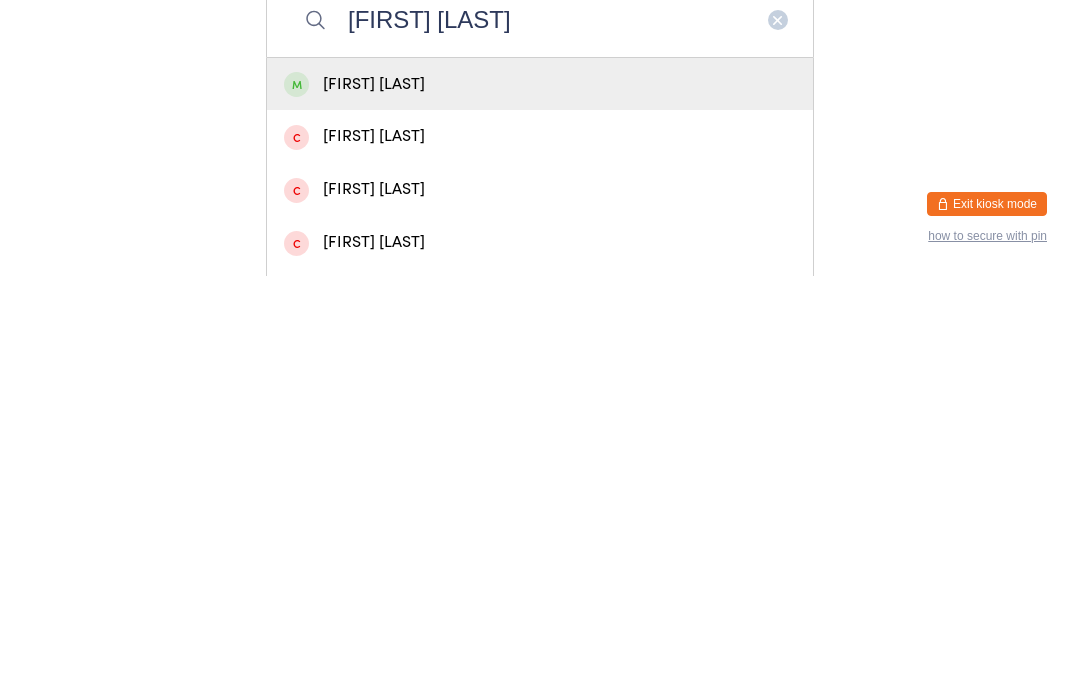 type on "[FIRST] [LAST]" 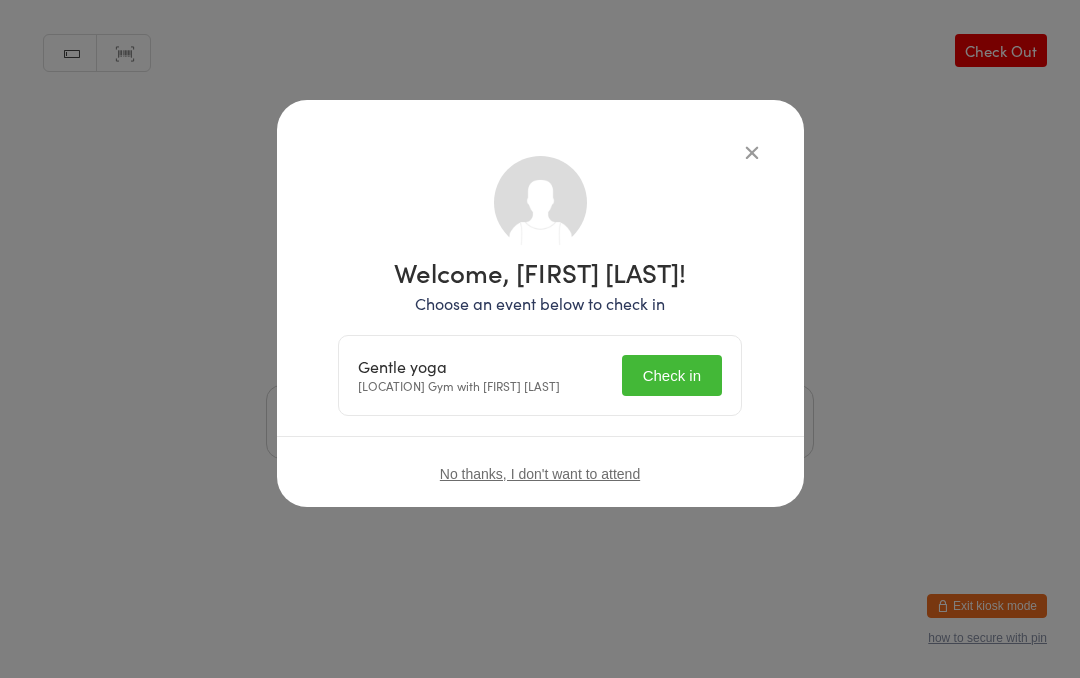 click on "Check in" at bounding box center (672, 375) 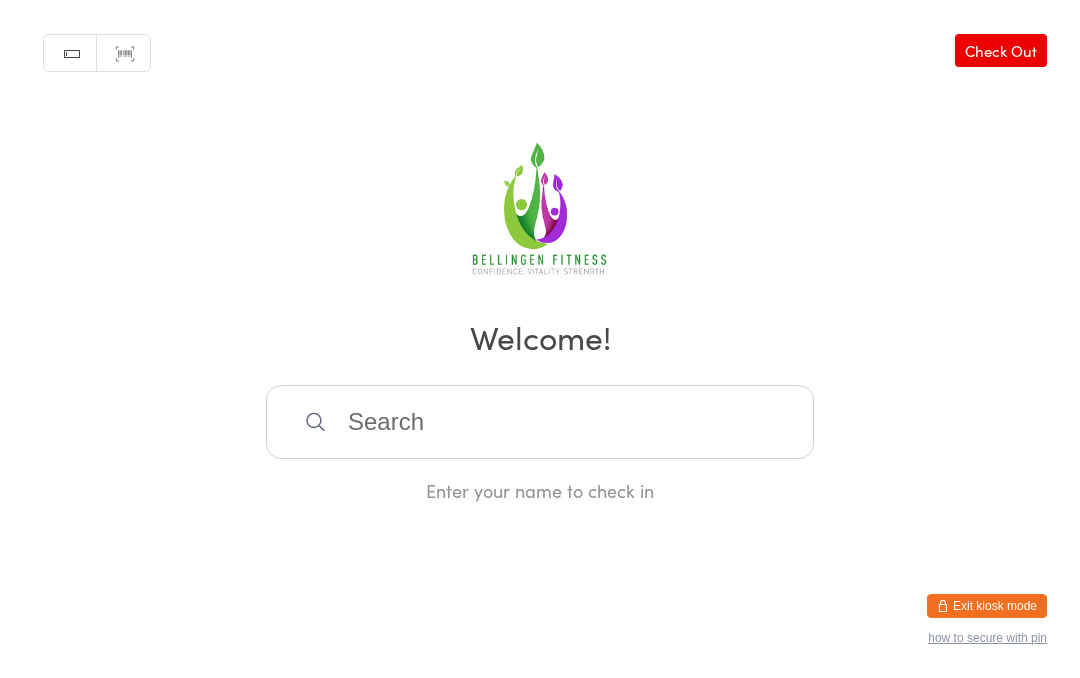 click at bounding box center [540, 422] 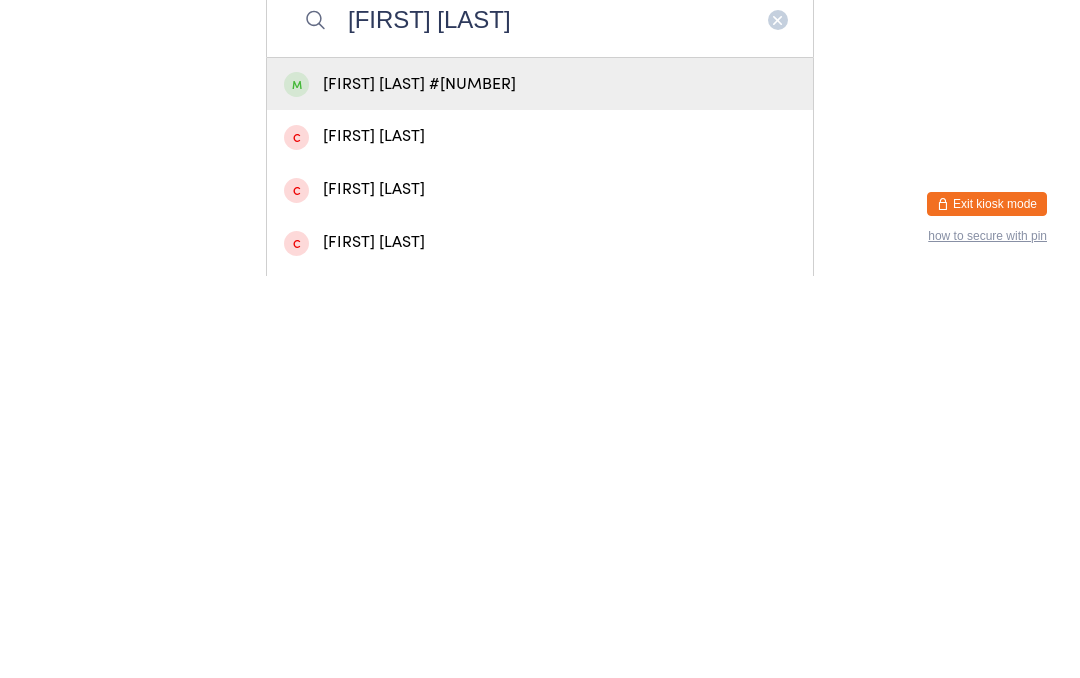 type on "[FIRST] [LAST]" 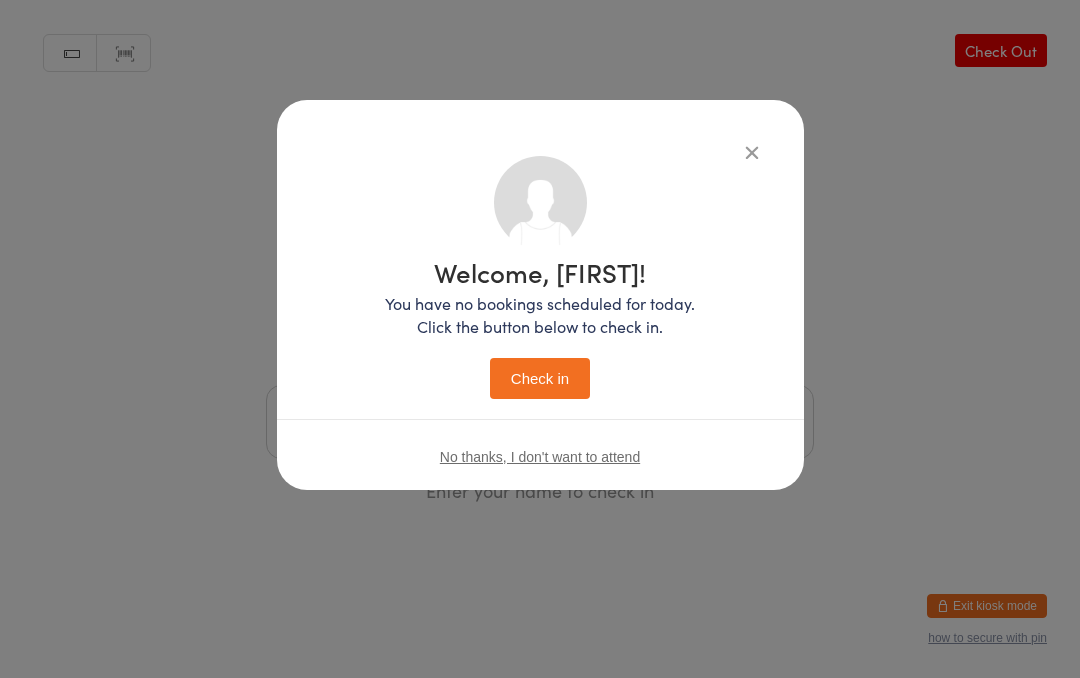 click on "Check in" at bounding box center (540, 378) 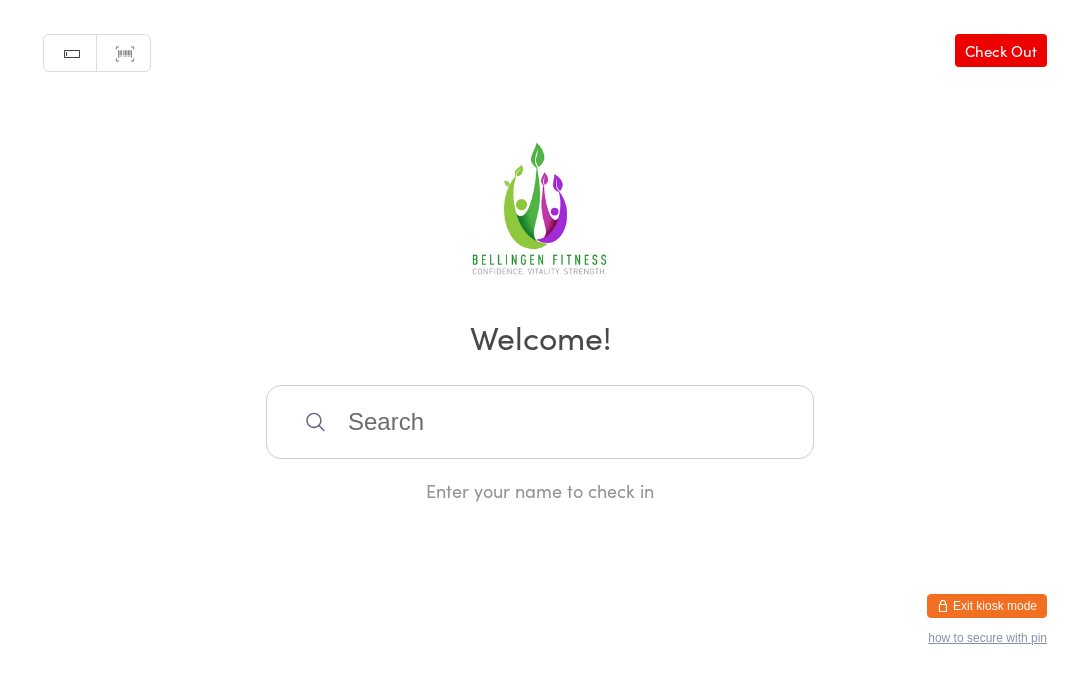 click at bounding box center [540, 422] 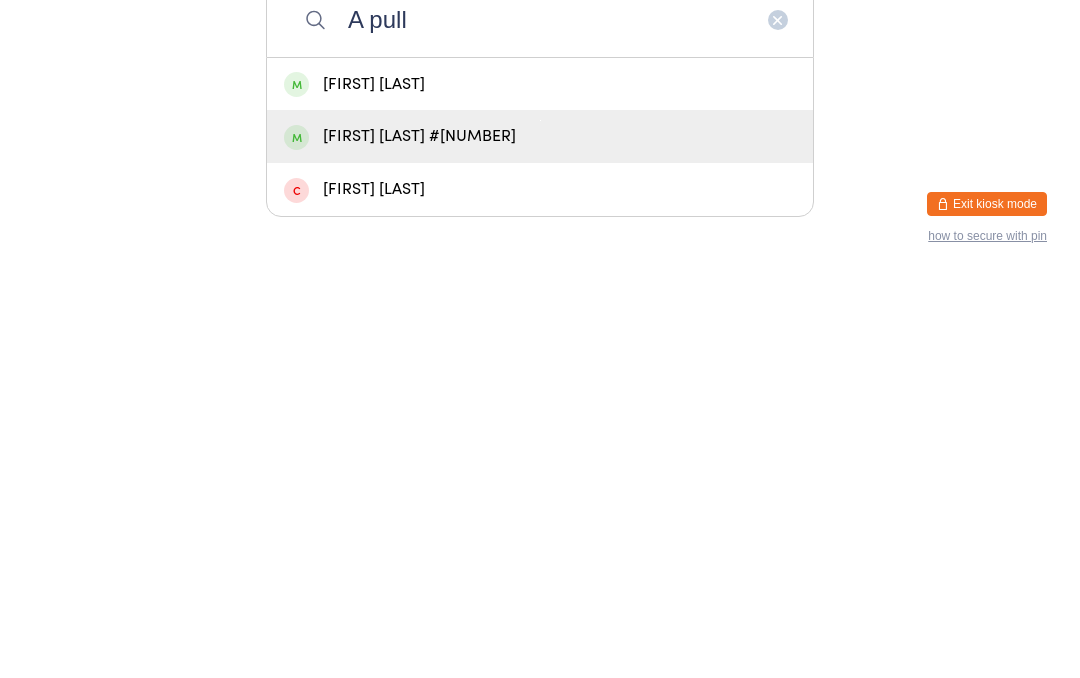 type on "A pull" 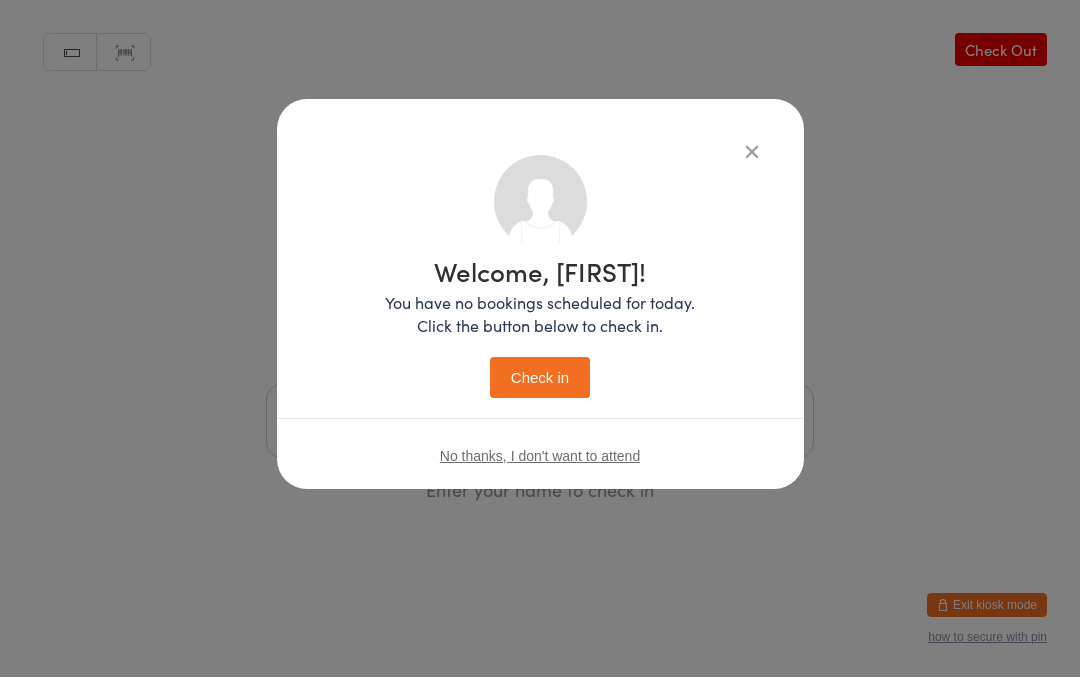 click on "Check in" at bounding box center (540, 378) 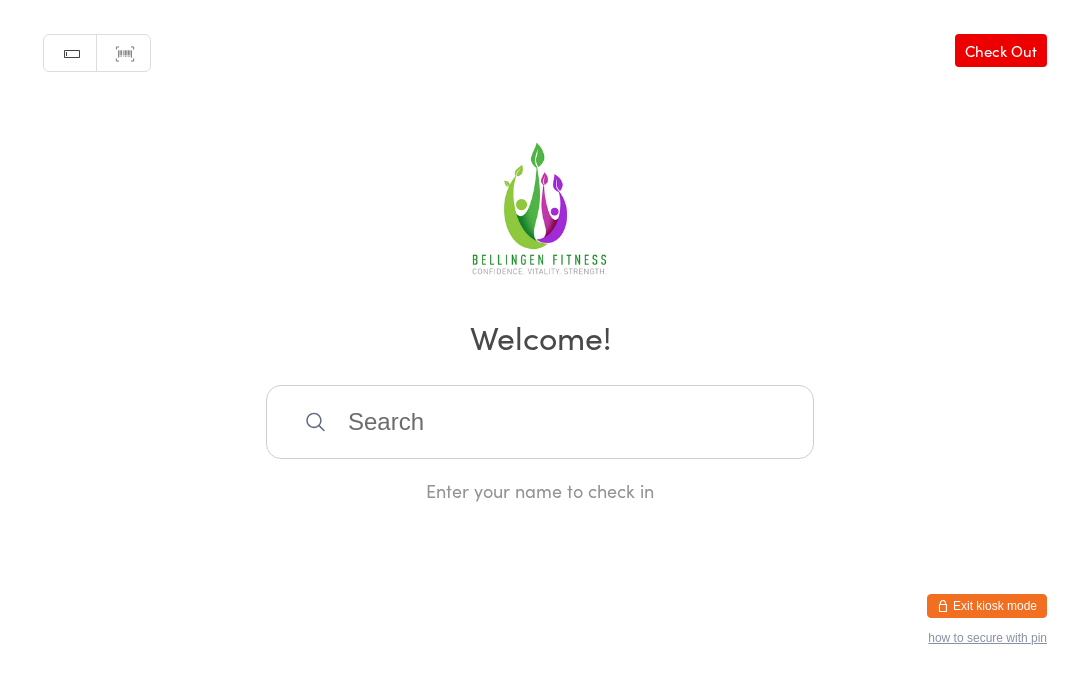 click at bounding box center [540, 422] 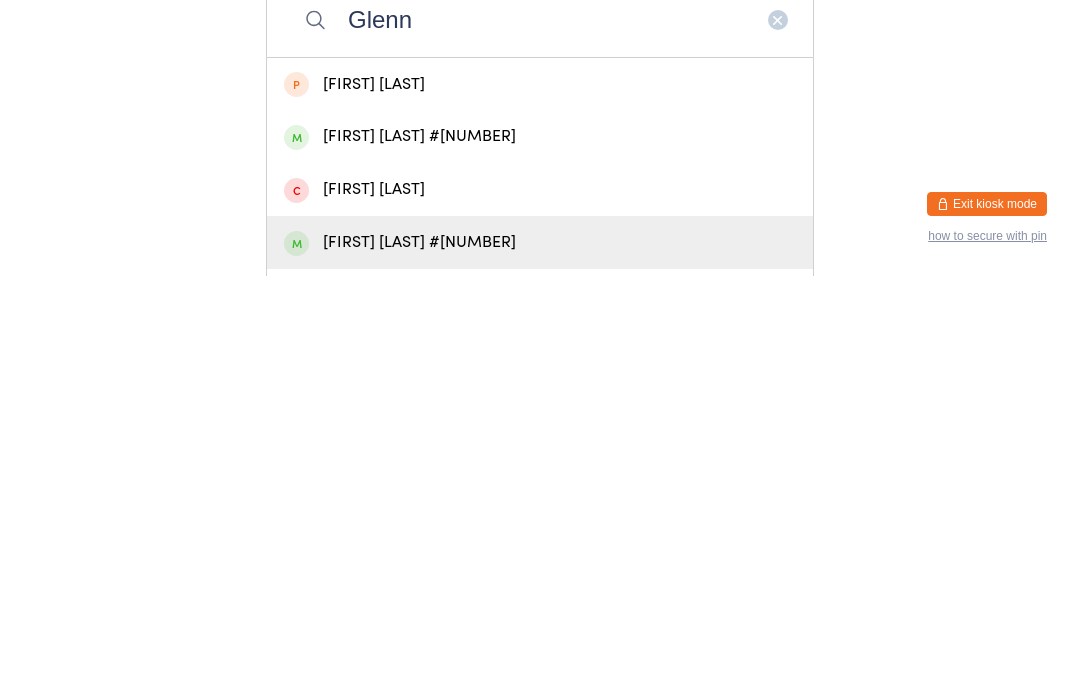type on "Glenn" 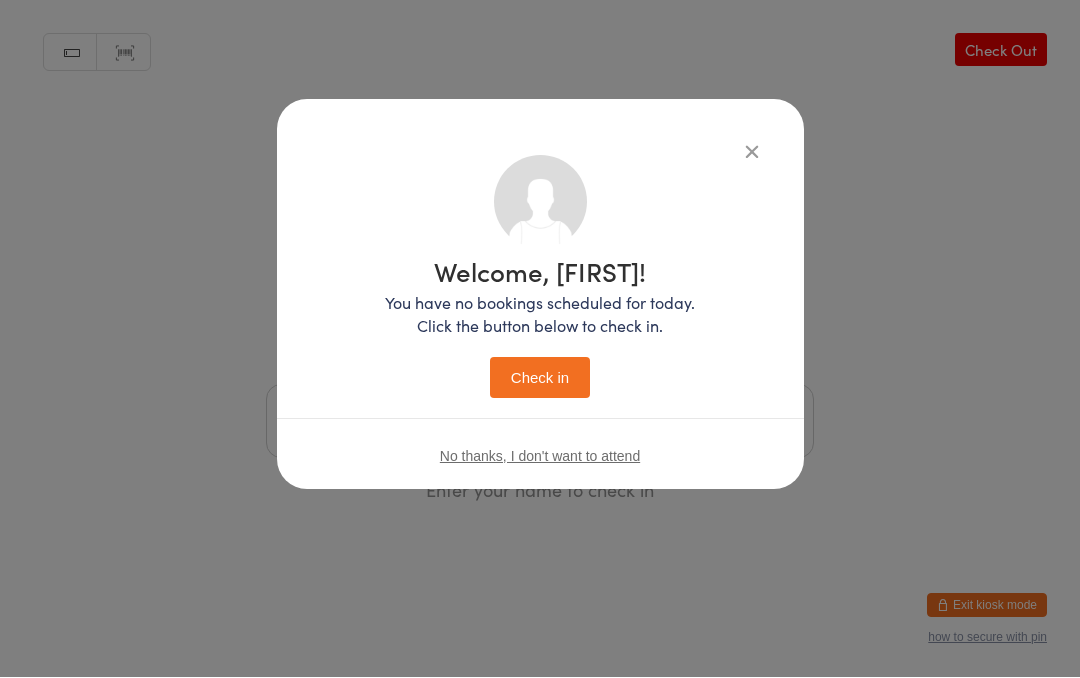 click on "Check in" at bounding box center (540, 378) 